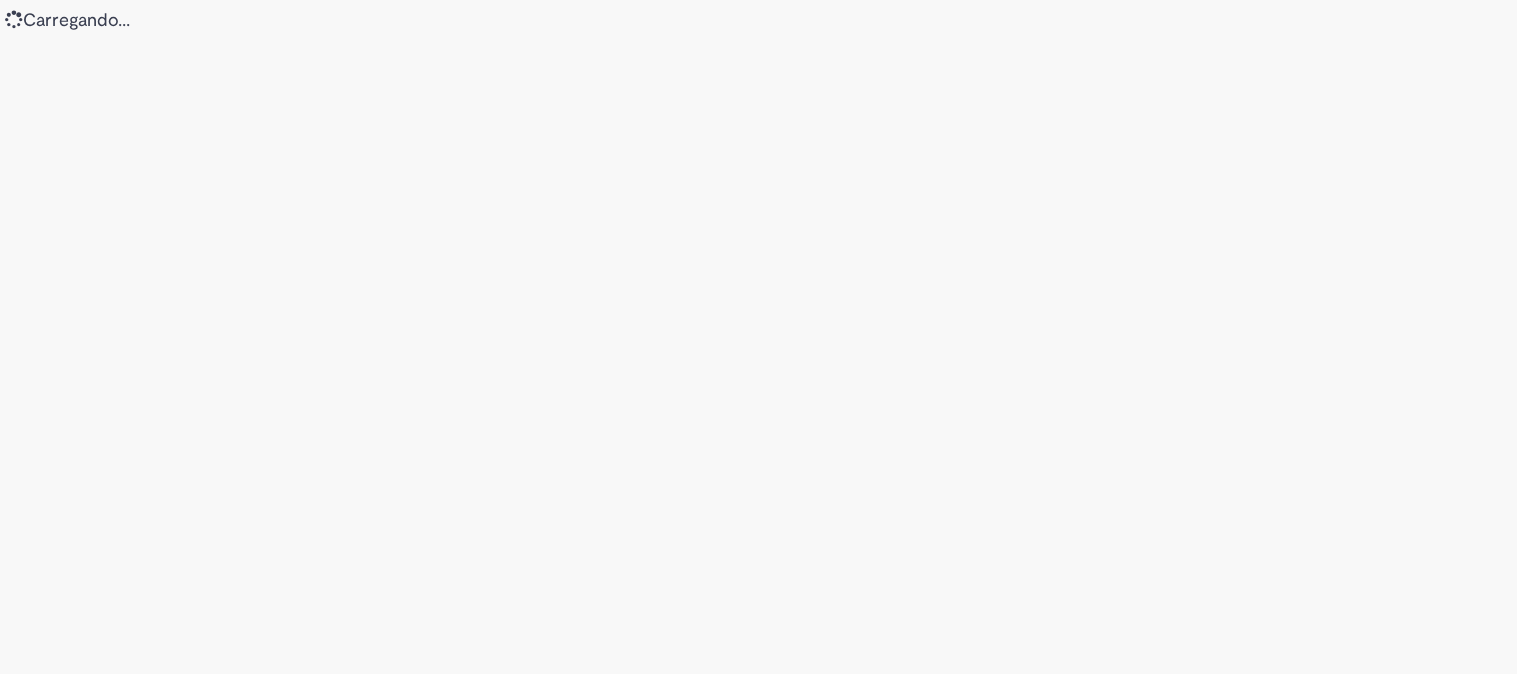 scroll, scrollTop: 0, scrollLeft: 0, axis: both 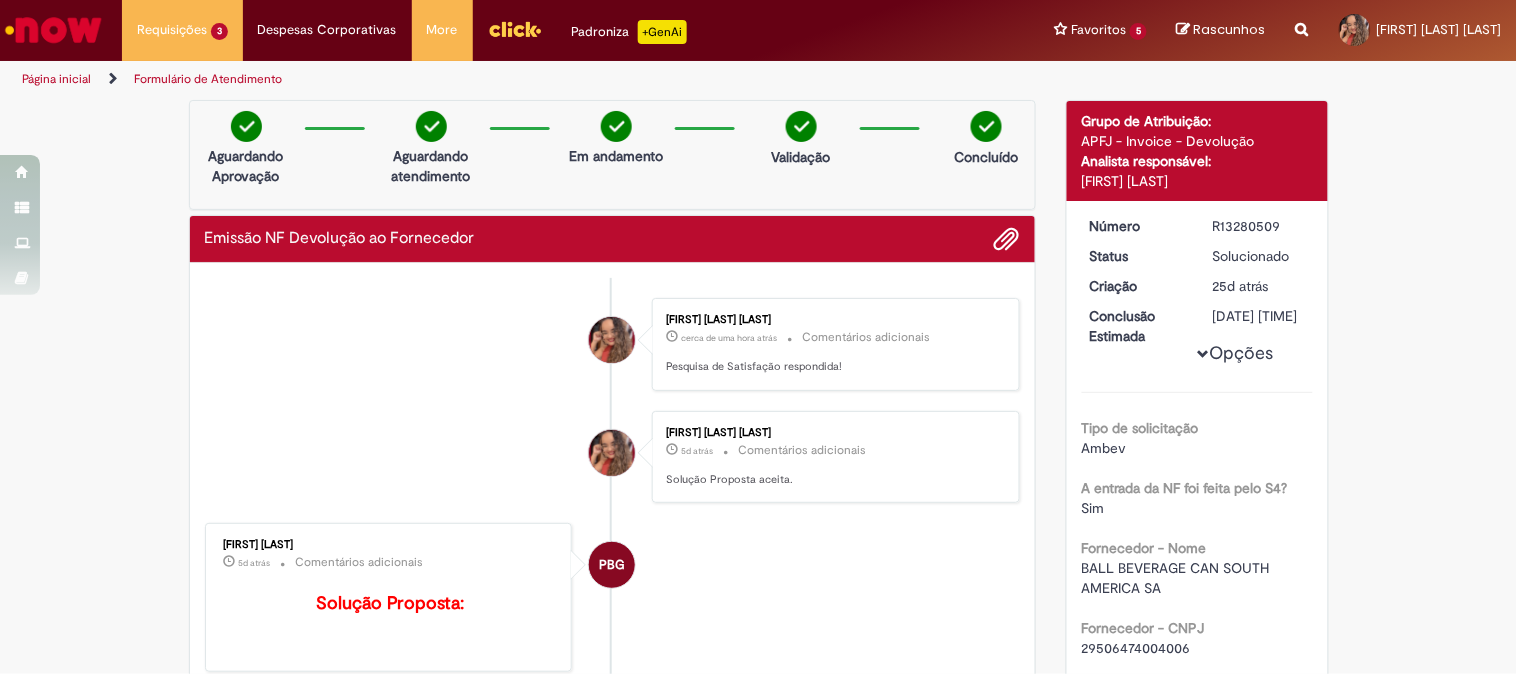 click at bounding box center [53, 30] 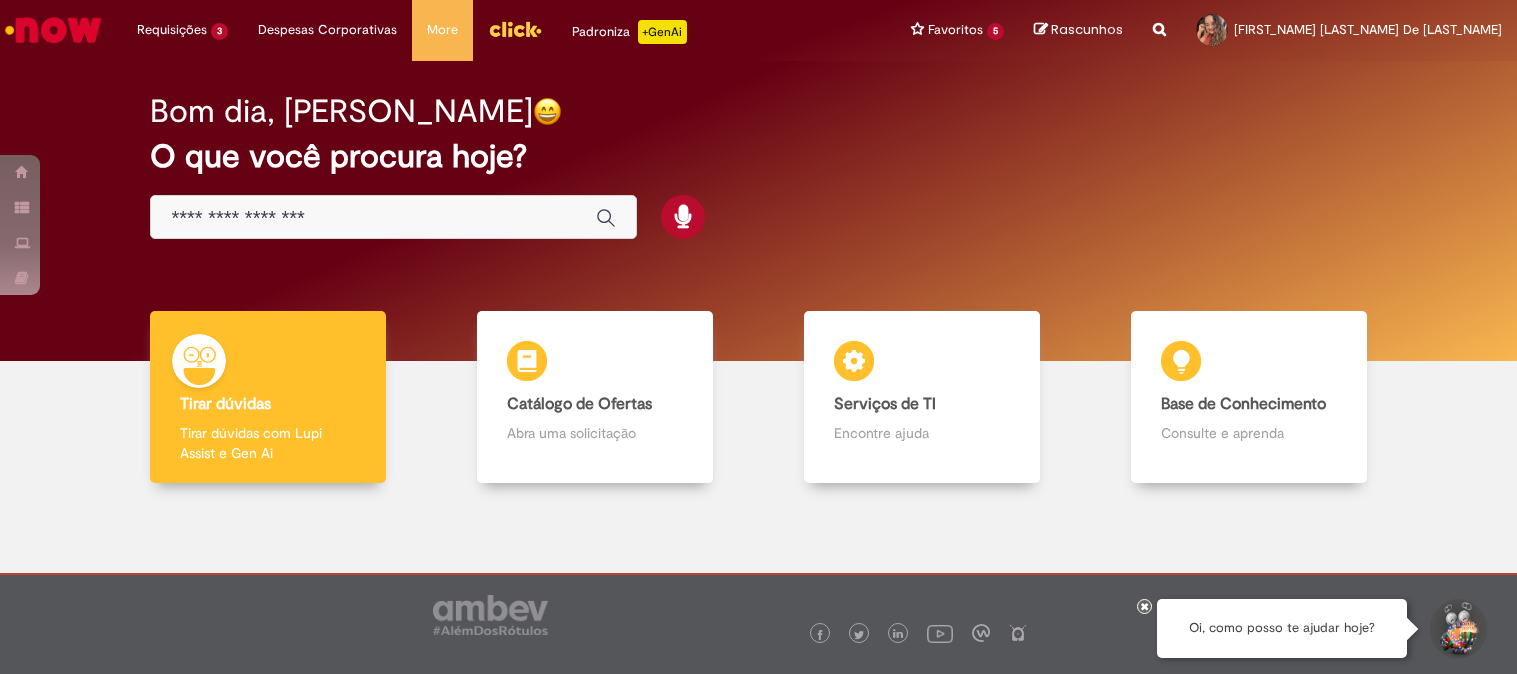 scroll, scrollTop: 0, scrollLeft: 0, axis: both 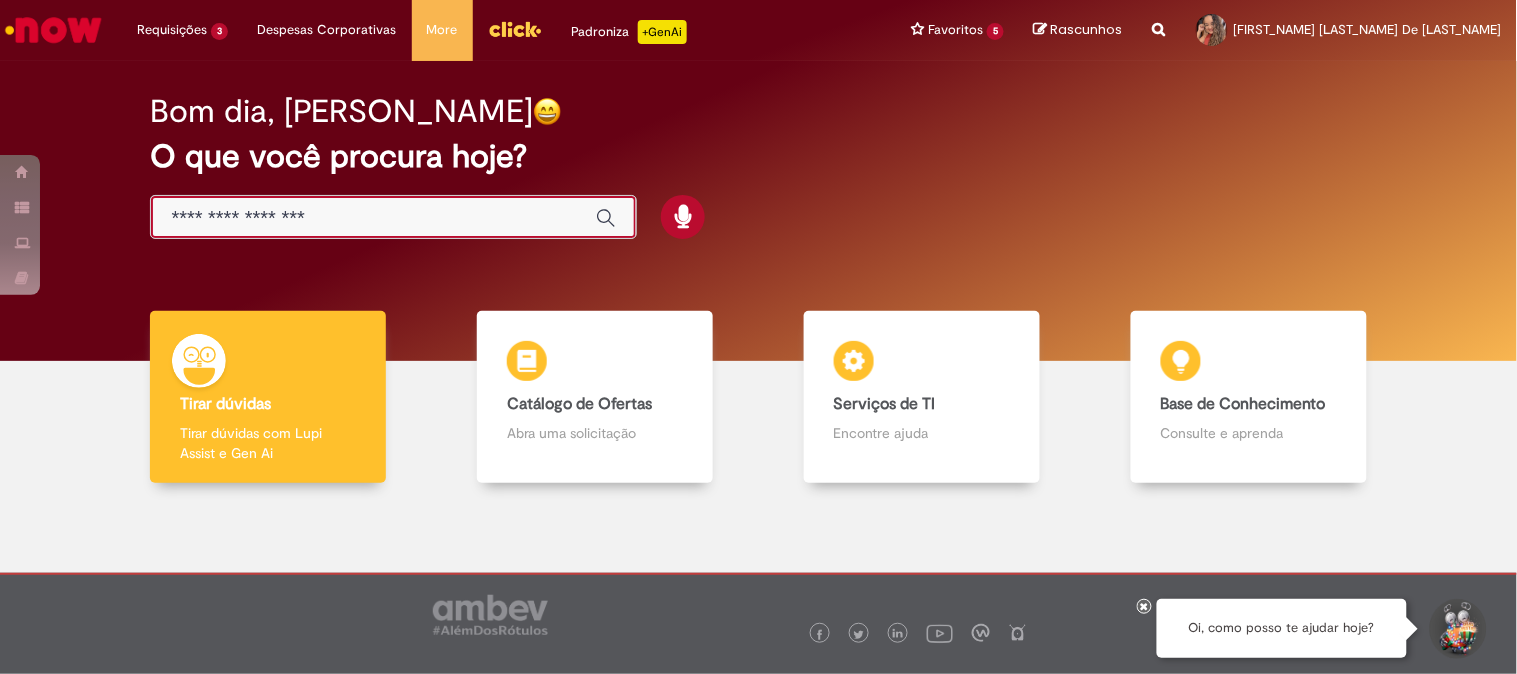 click at bounding box center (373, 218) 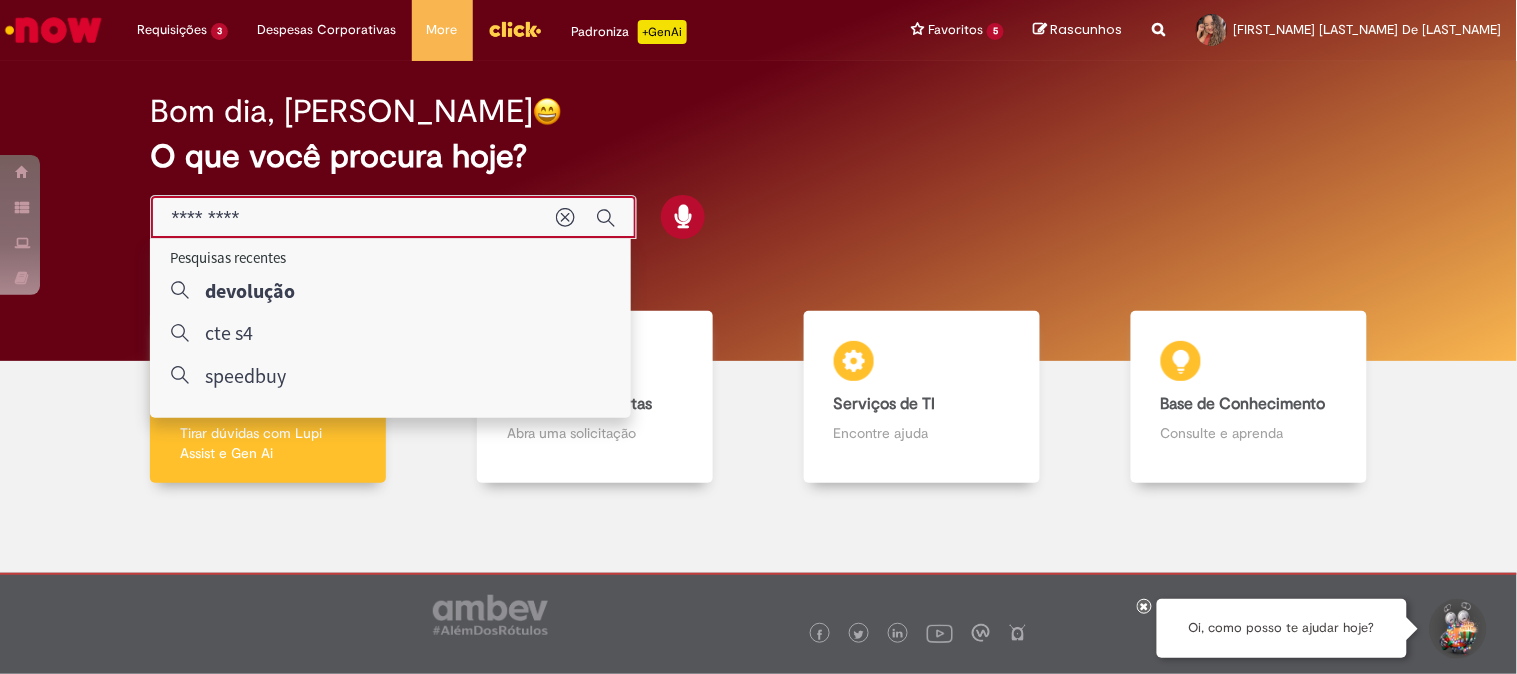 type on "*********" 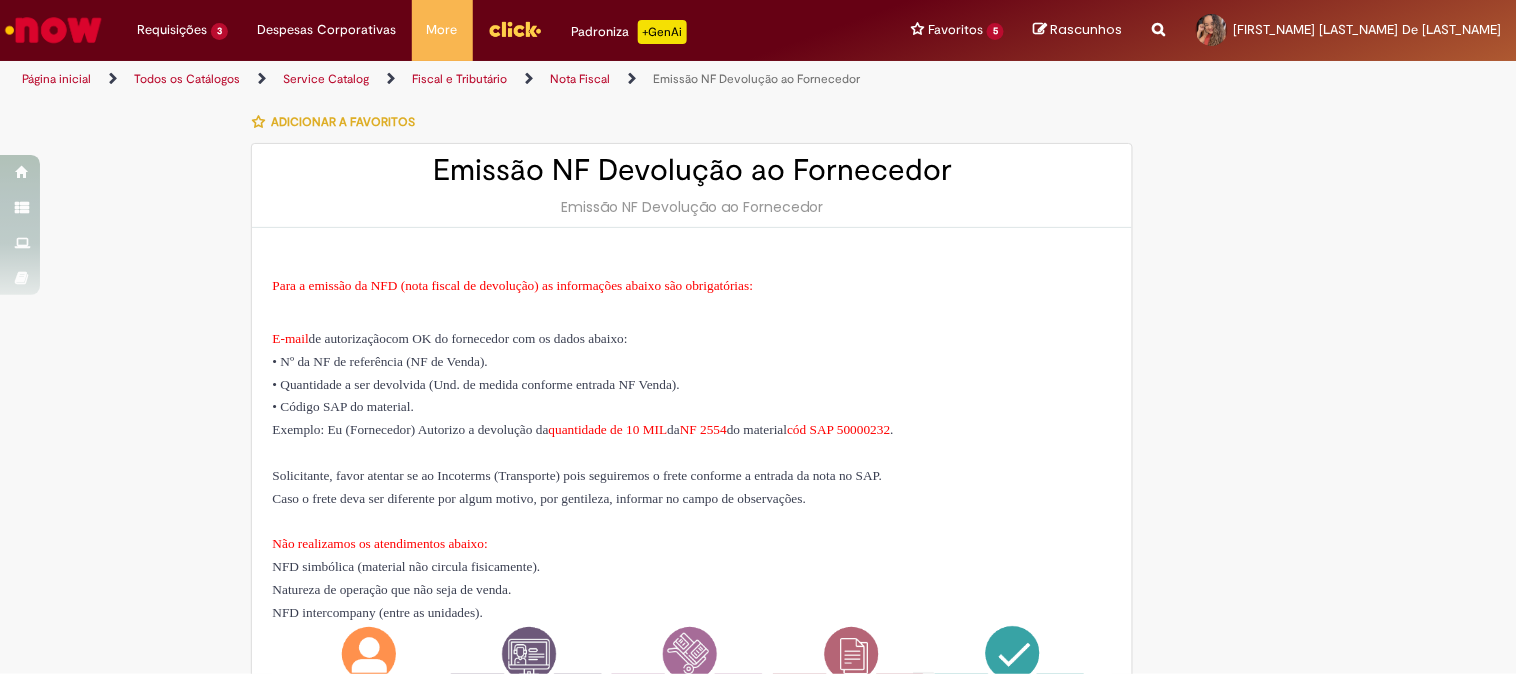 type on "********" 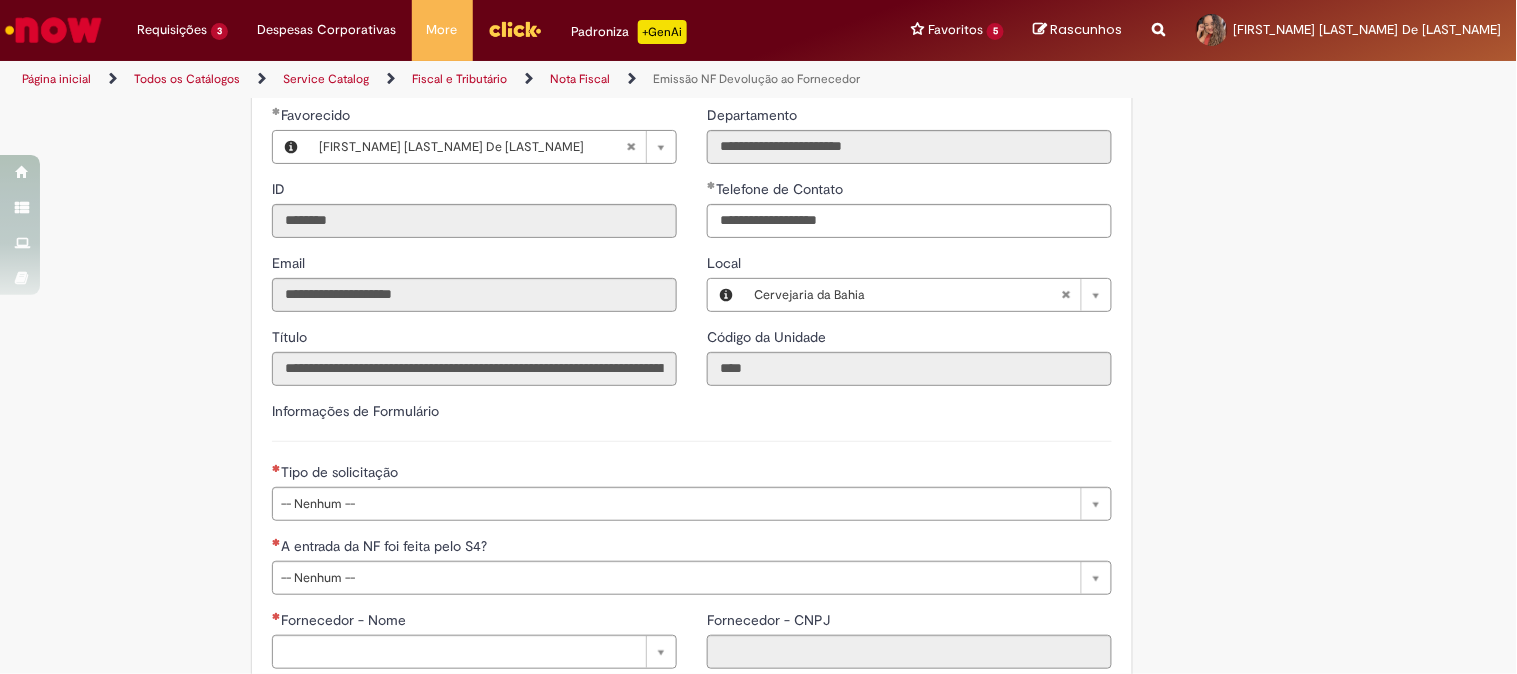 scroll, scrollTop: 1222, scrollLeft: 0, axis: vertical 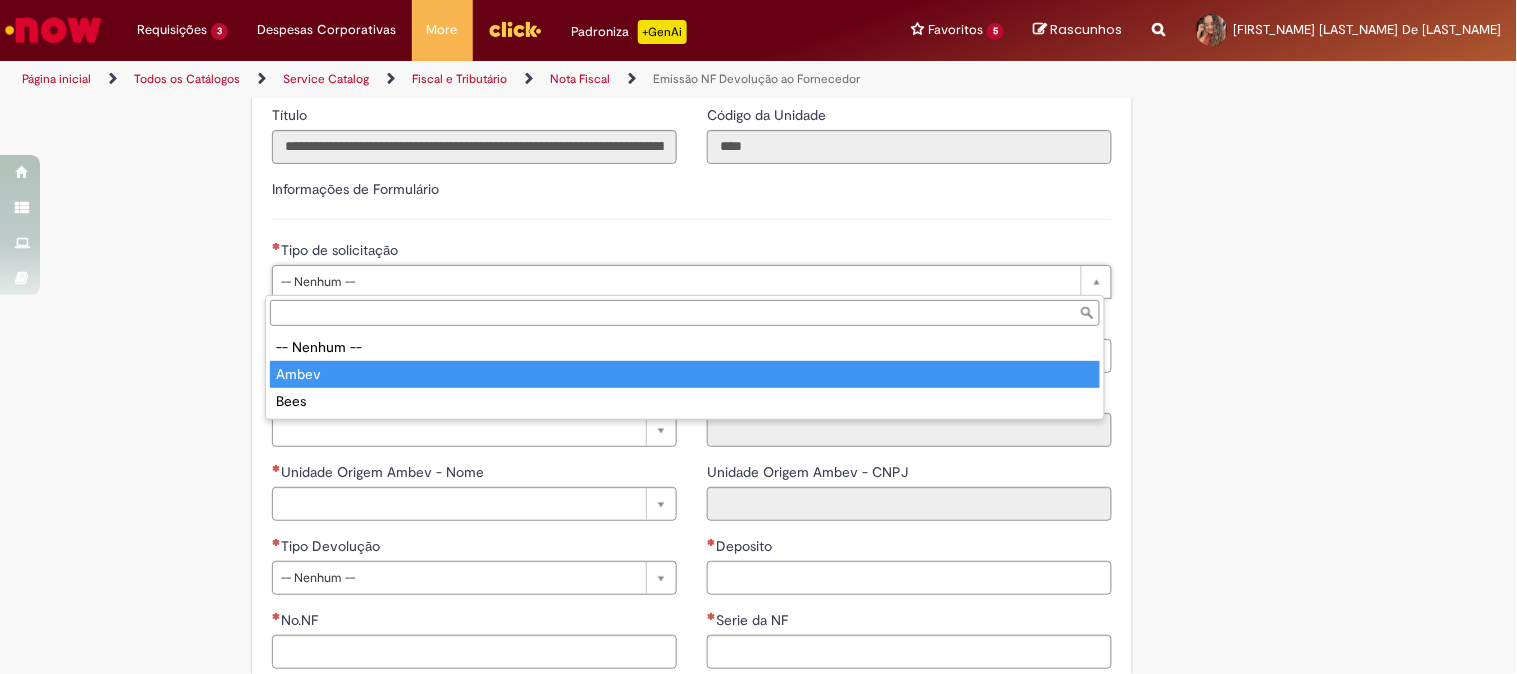 type on "*****" 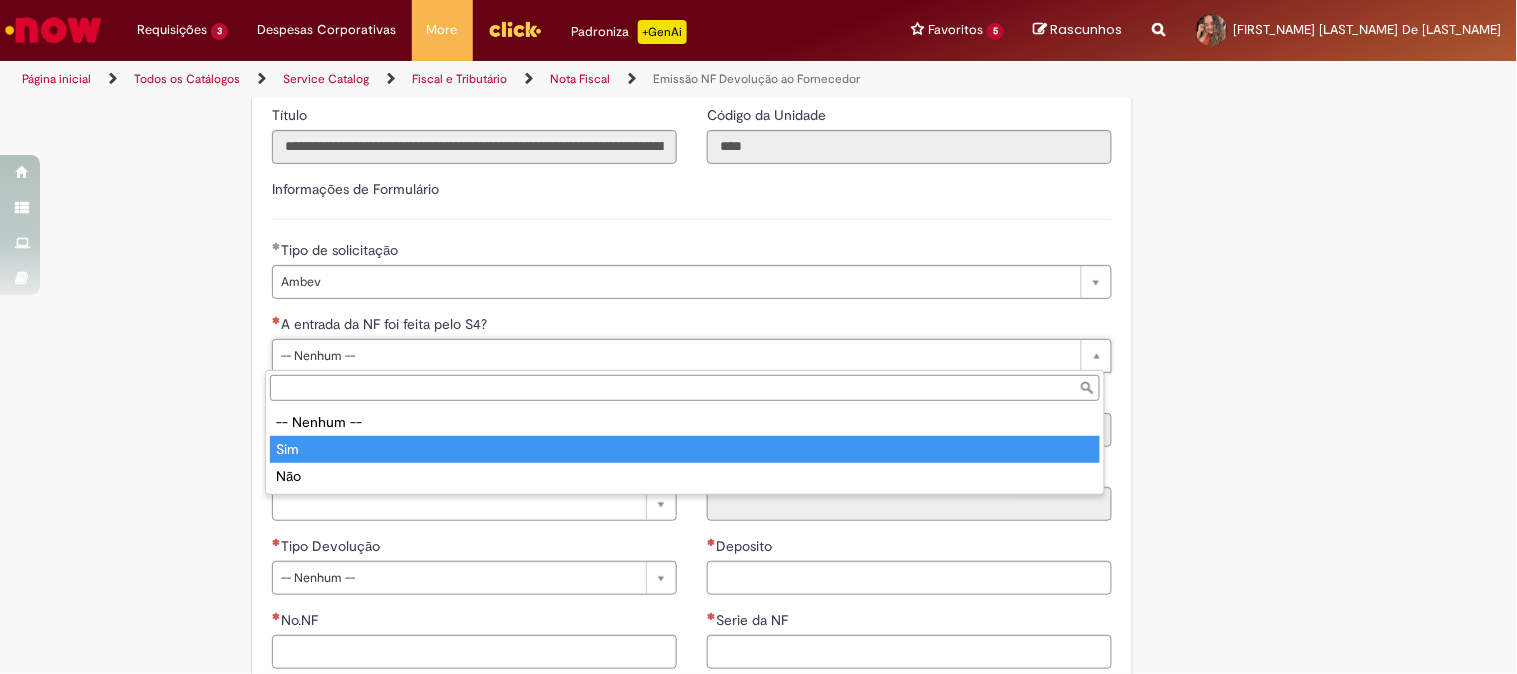 type on "***" 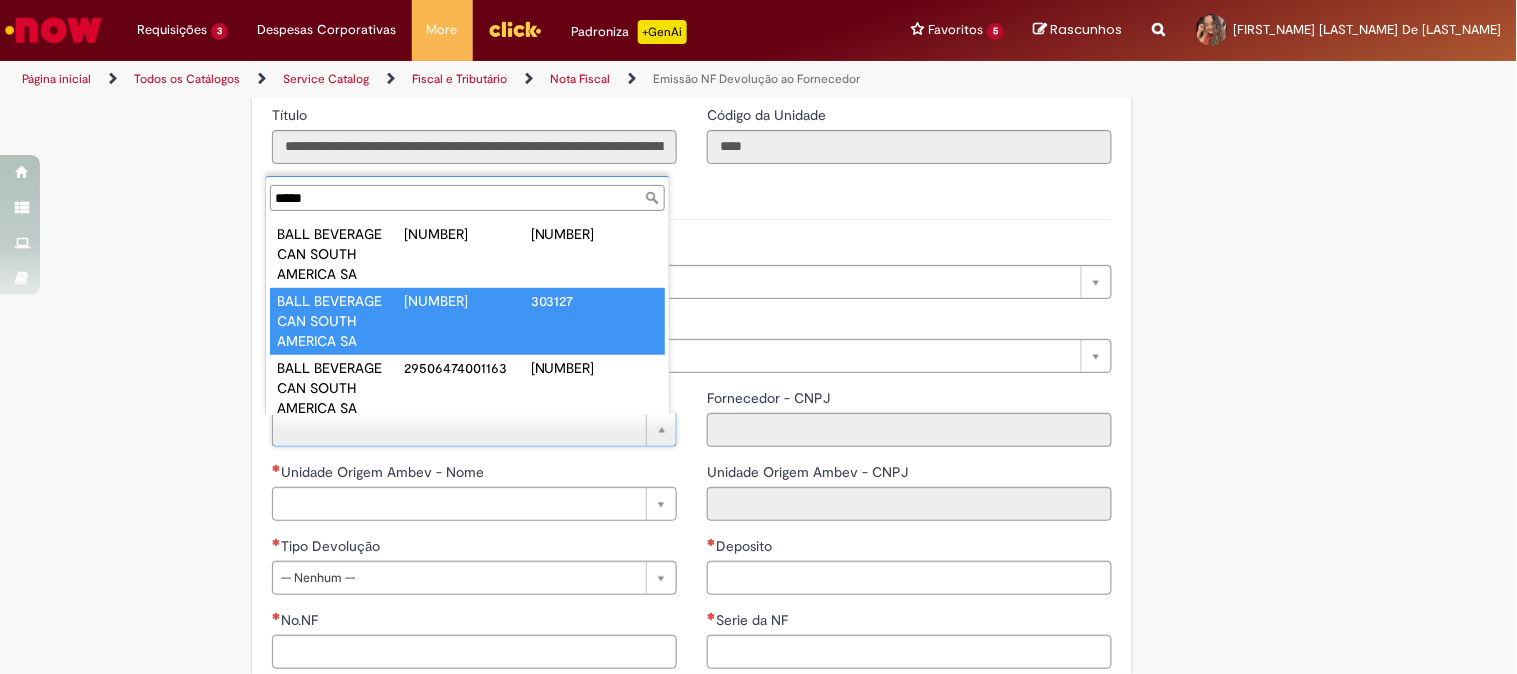 scroll, scrollTop: 0, scrollLeft: 0, axis: both 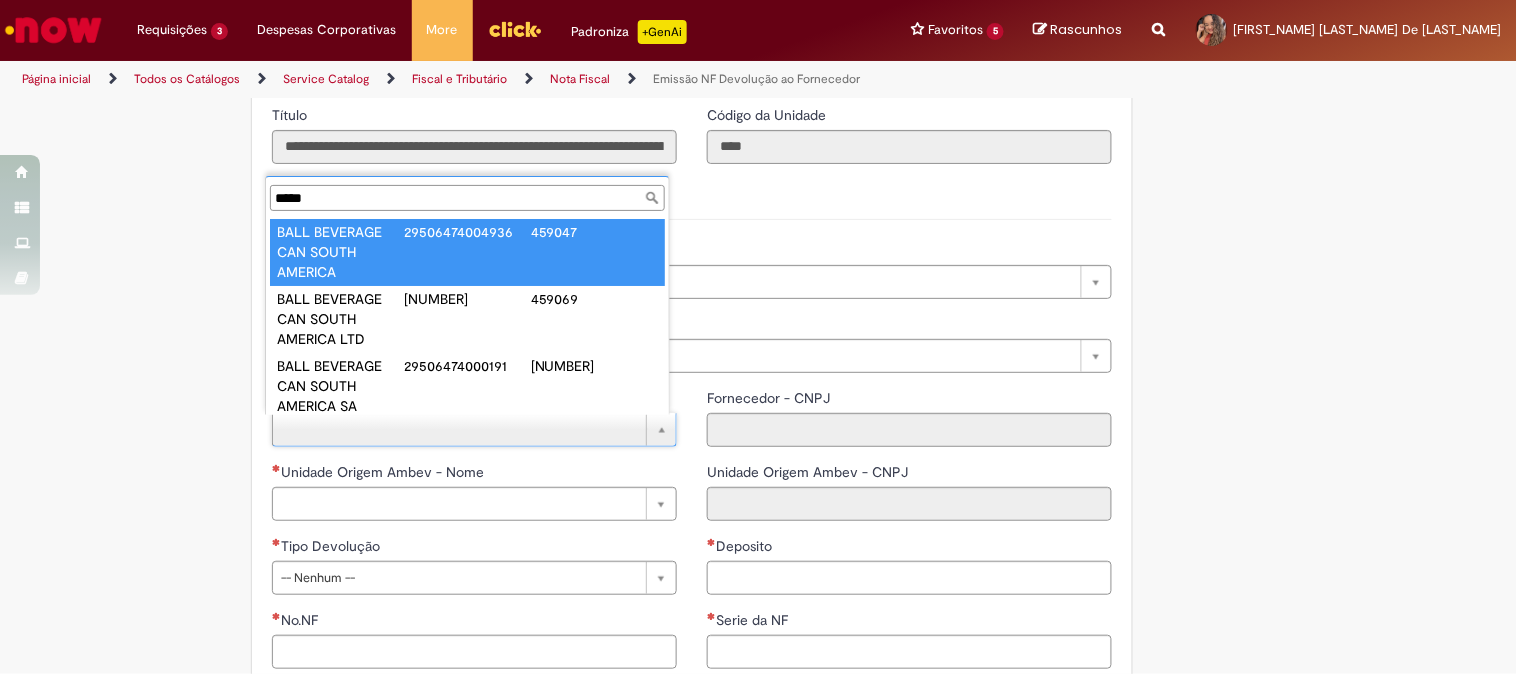 type on "****" 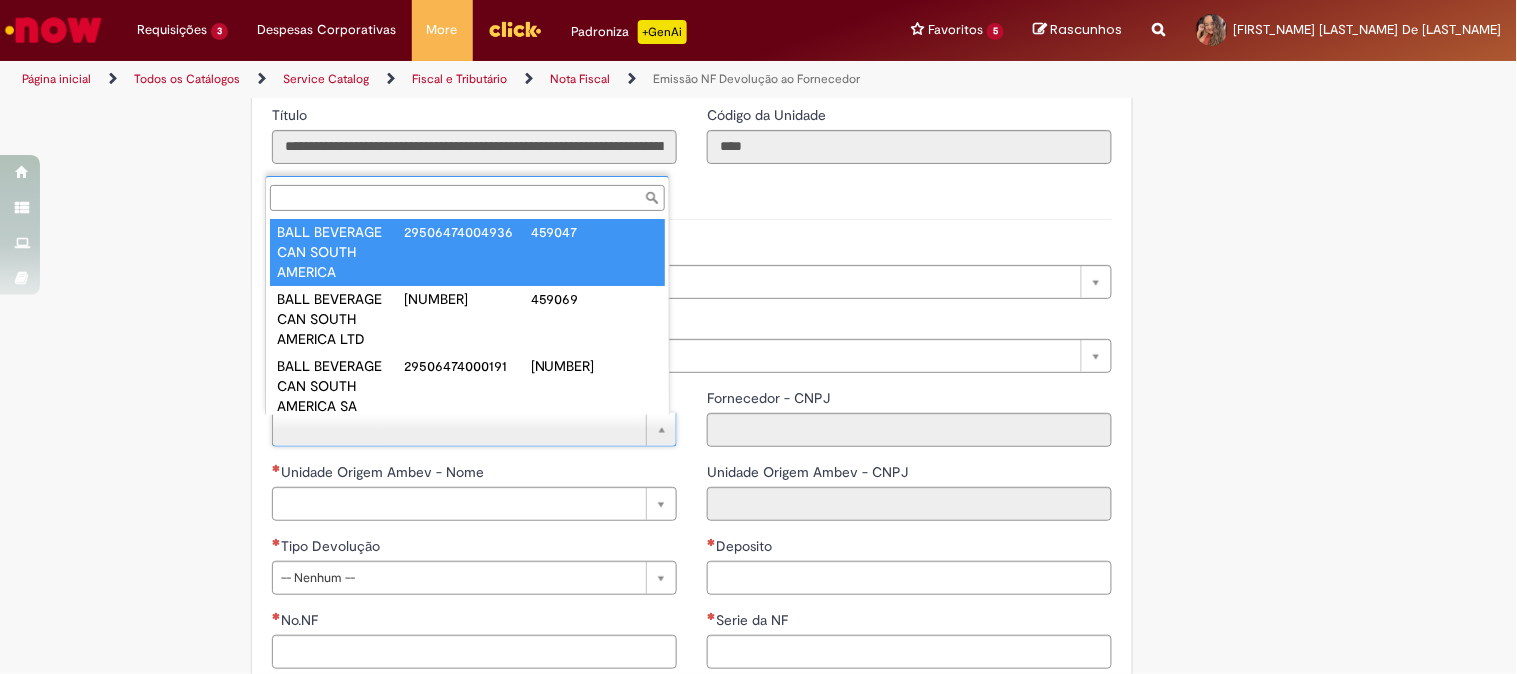 type on "**********" 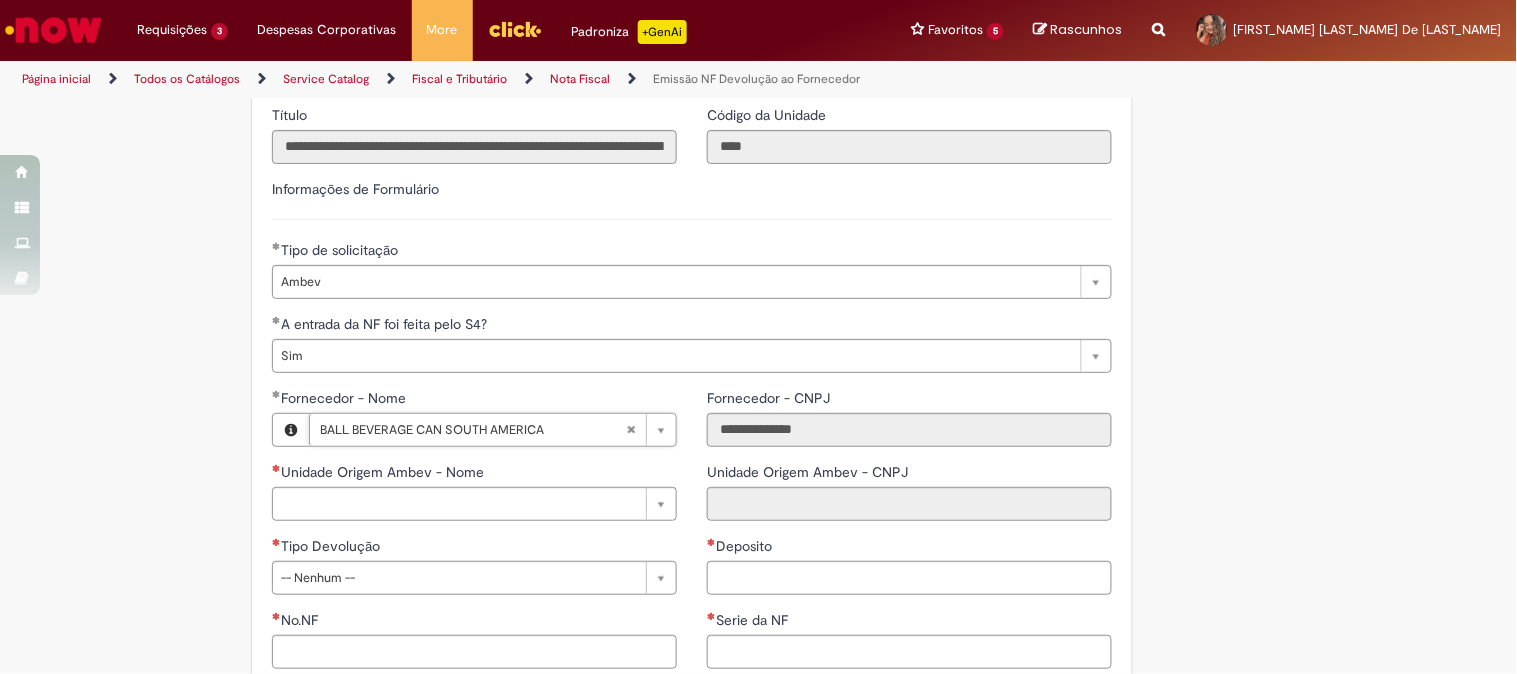 scroll, scrollTop: 1444, scrollLeft: 0, axis: vertical 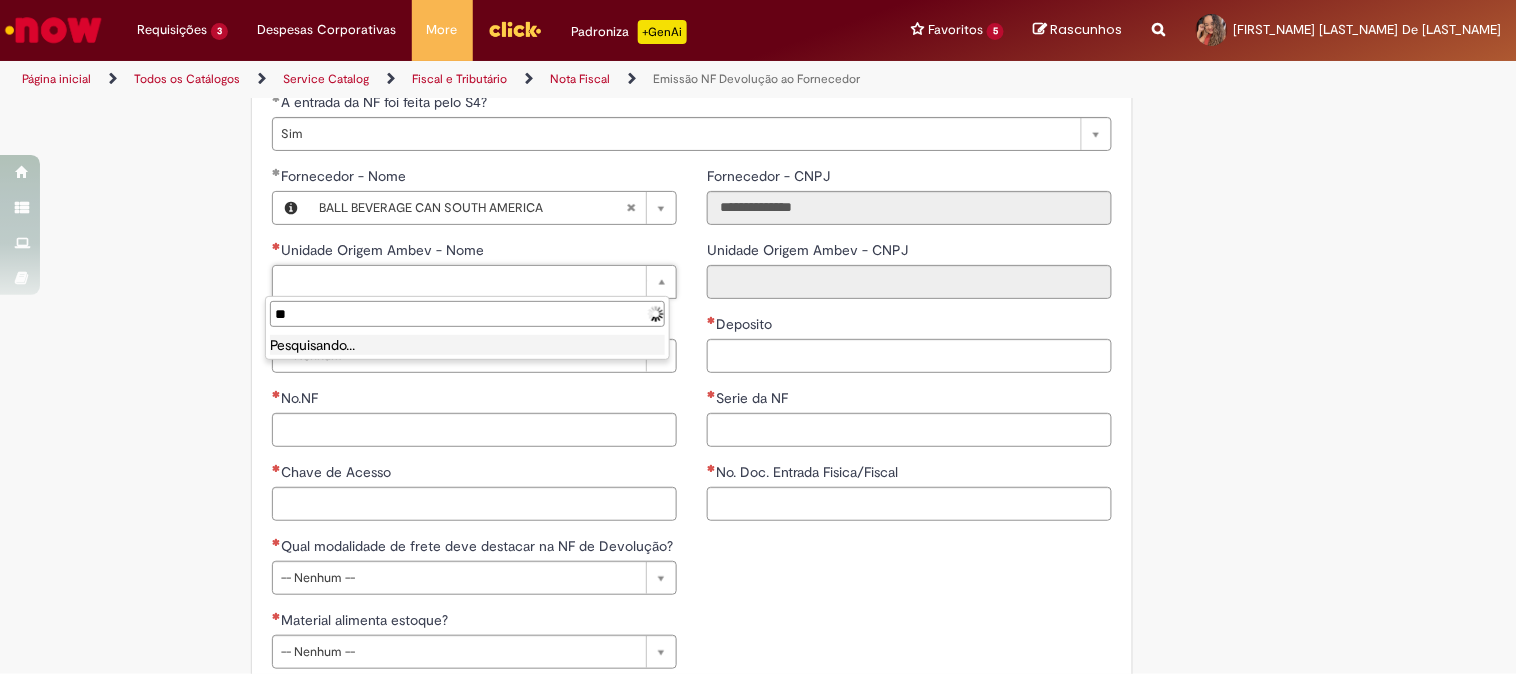 type on "*" 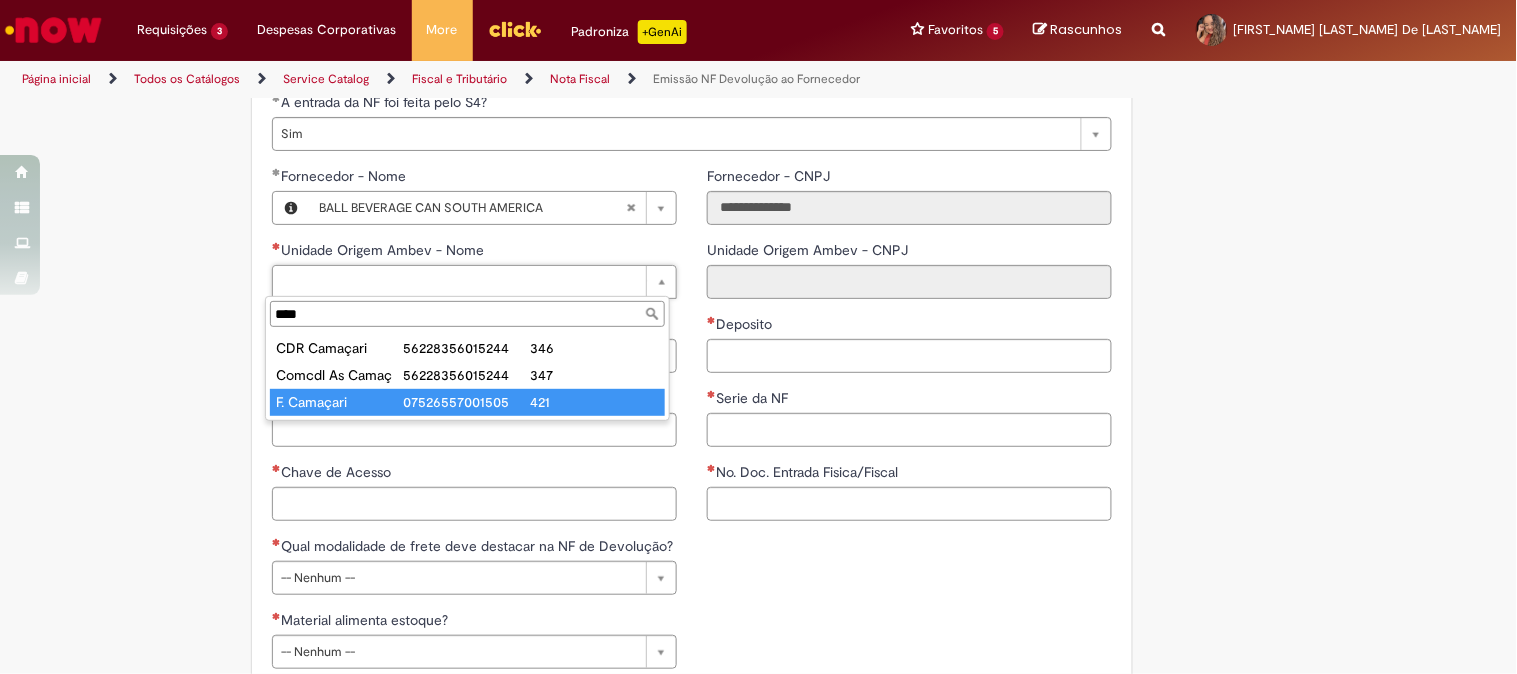 type on "****" 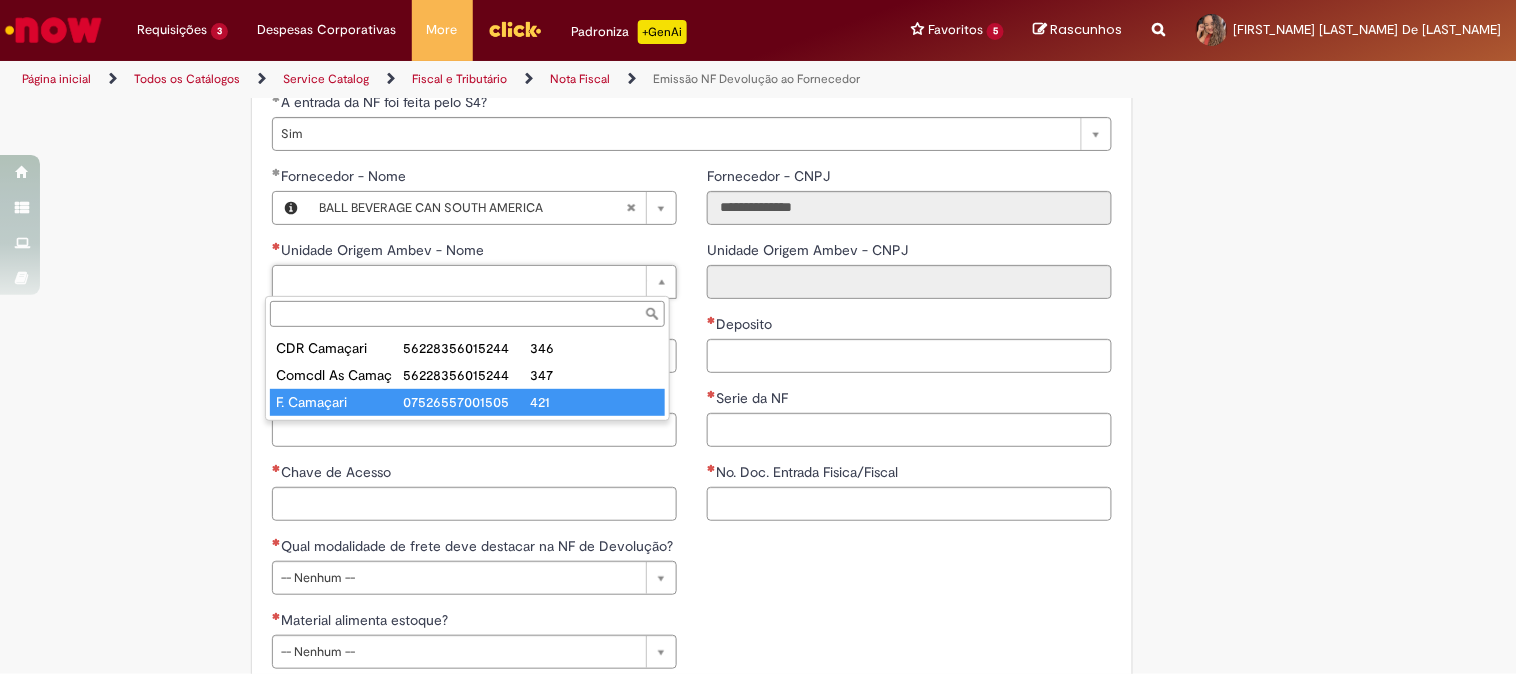 type on "**********" 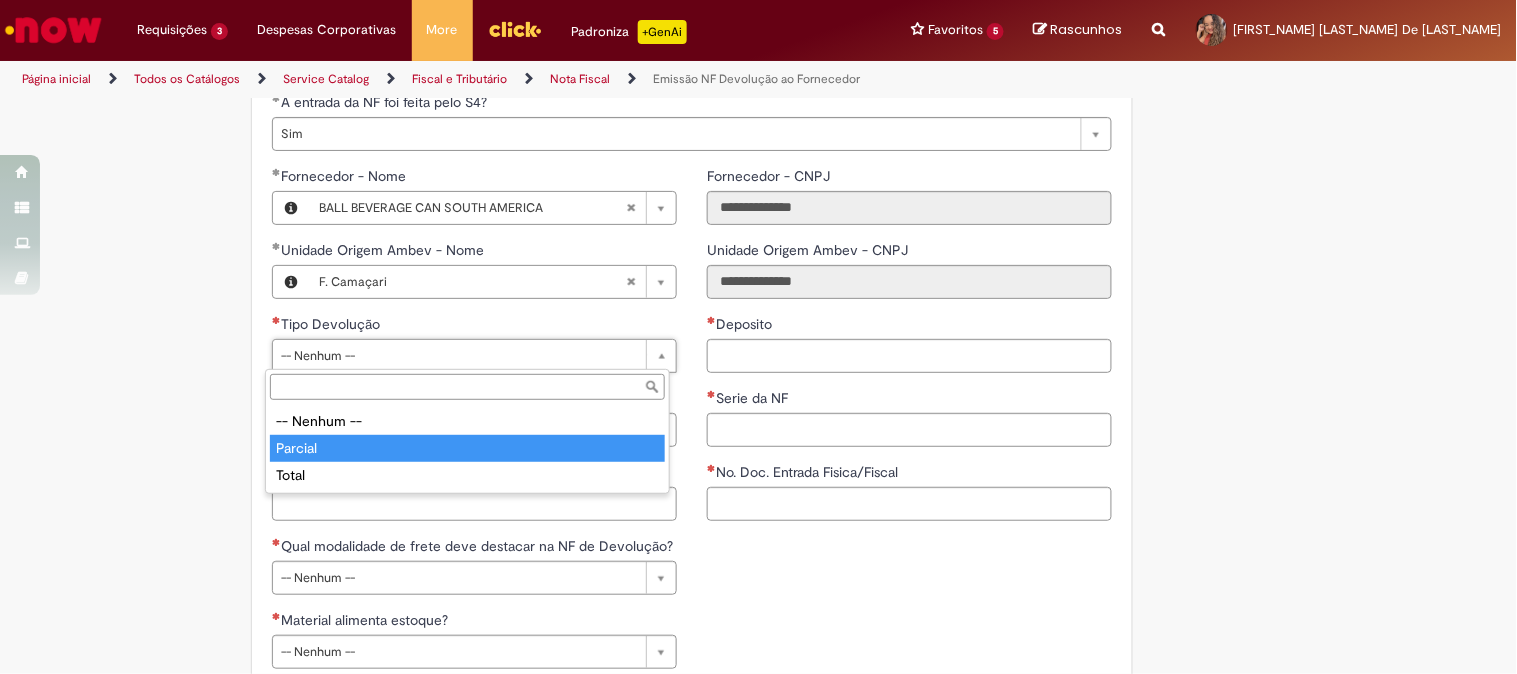 type on "*******" 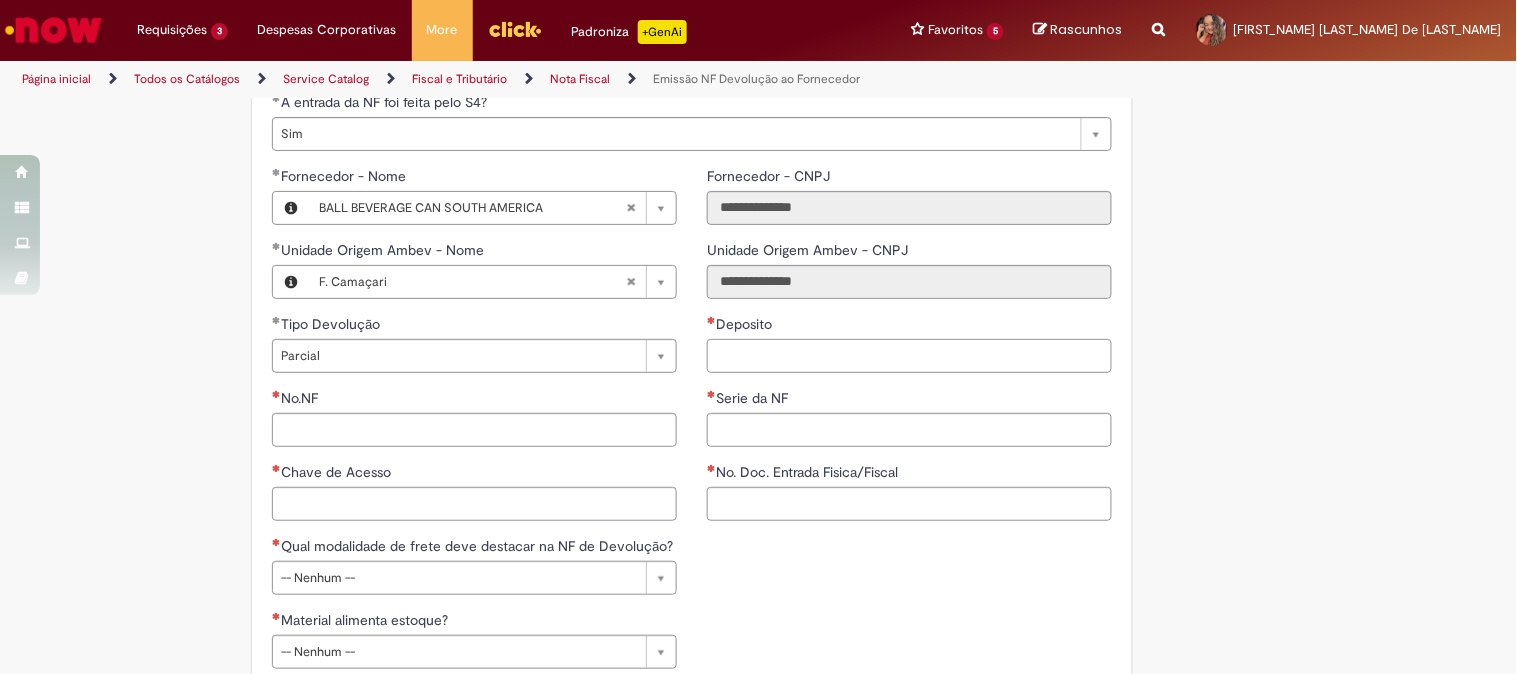 click on "Deposito" at bounding box center (909, 356) 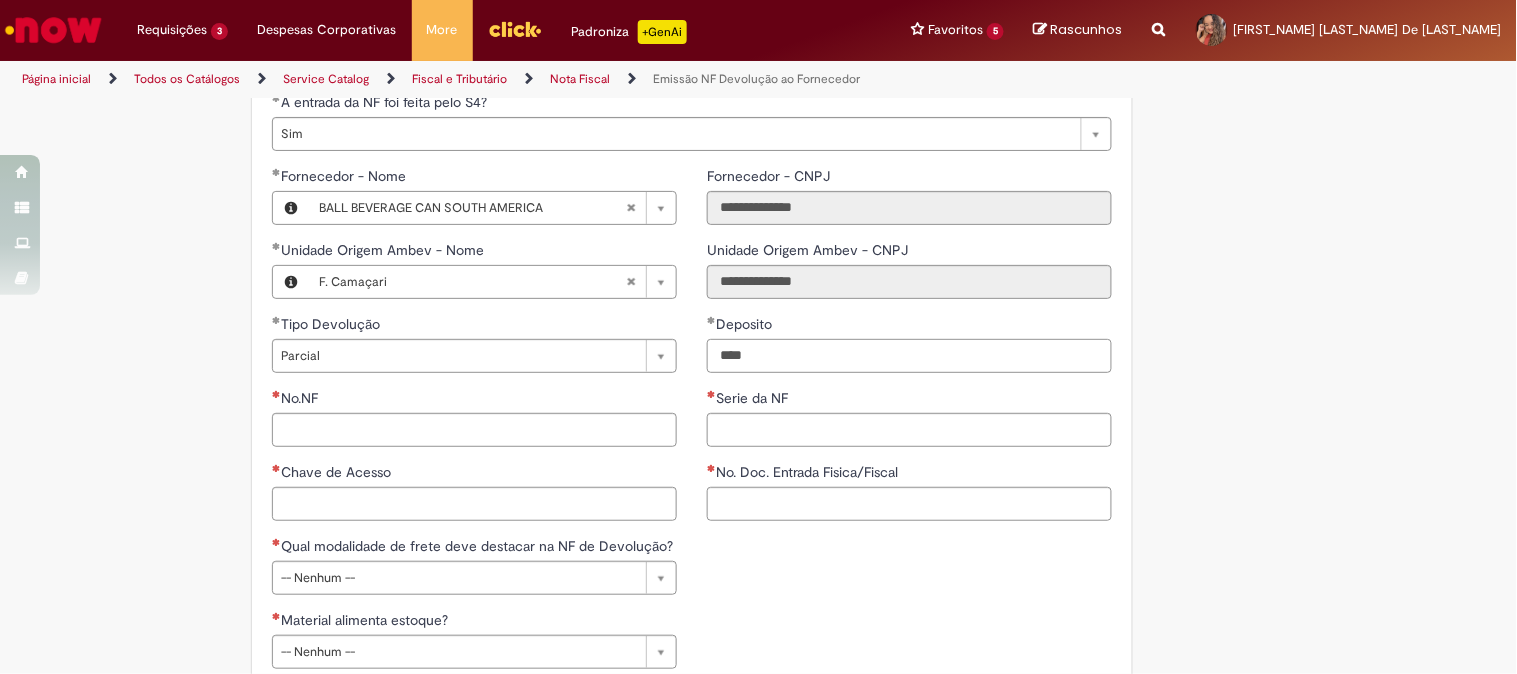 type on "****" 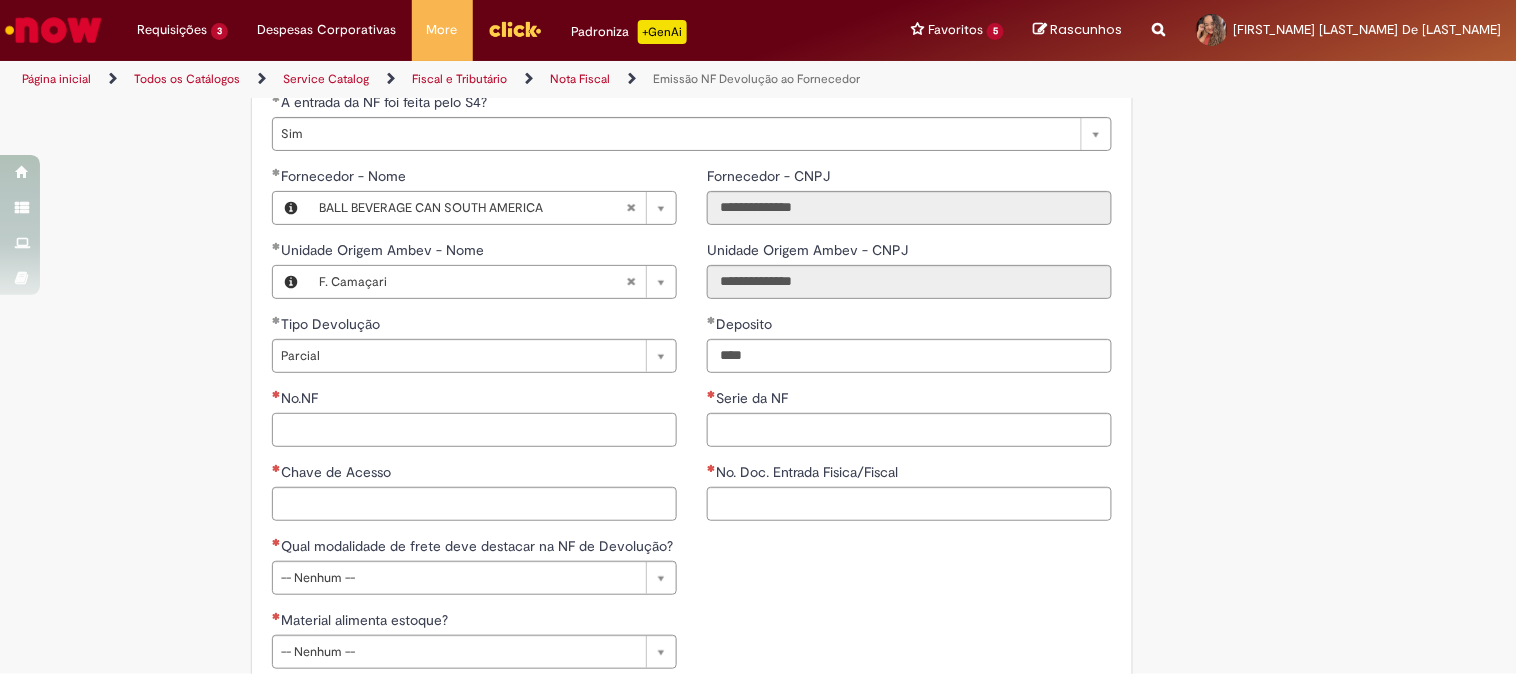 click on "No.NF" at bounding box center (474, 430) 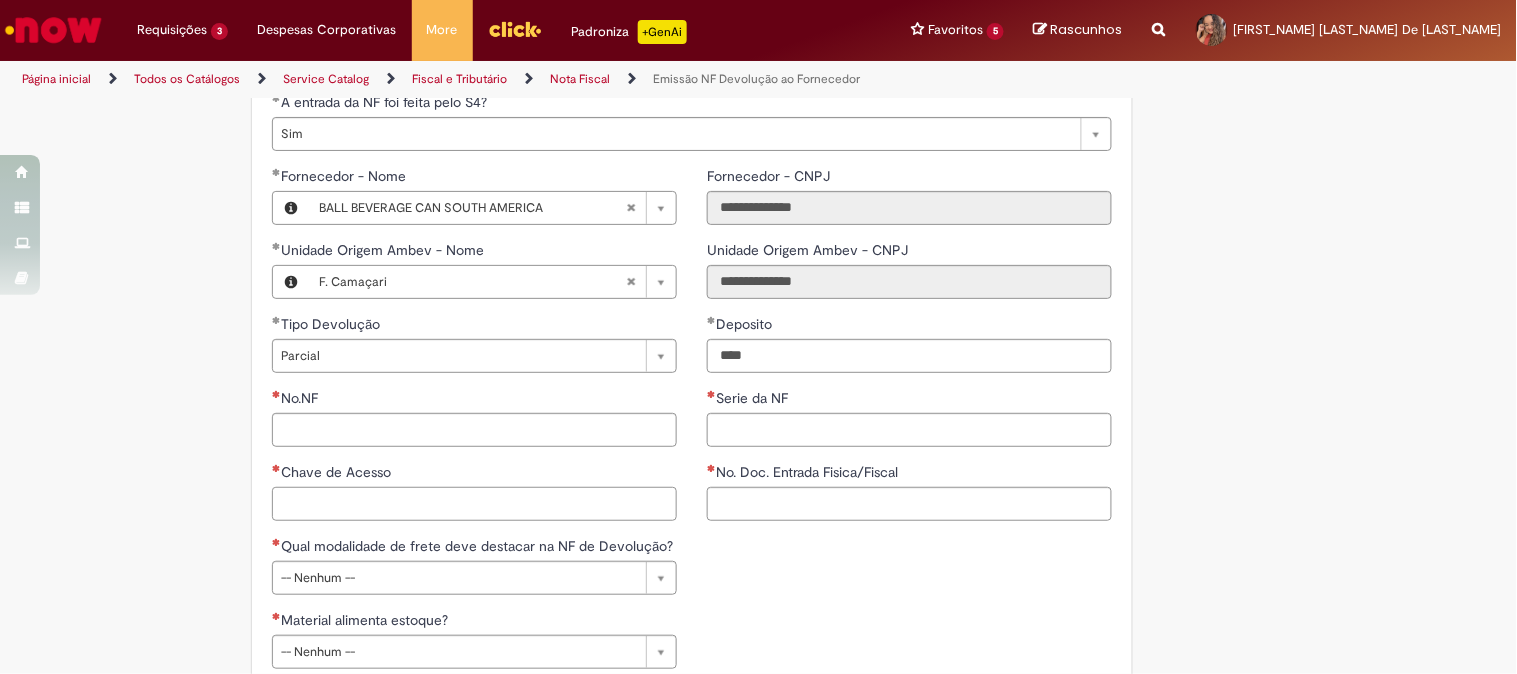 click on "Chave de Acesso" at bounding box center [474, 504] 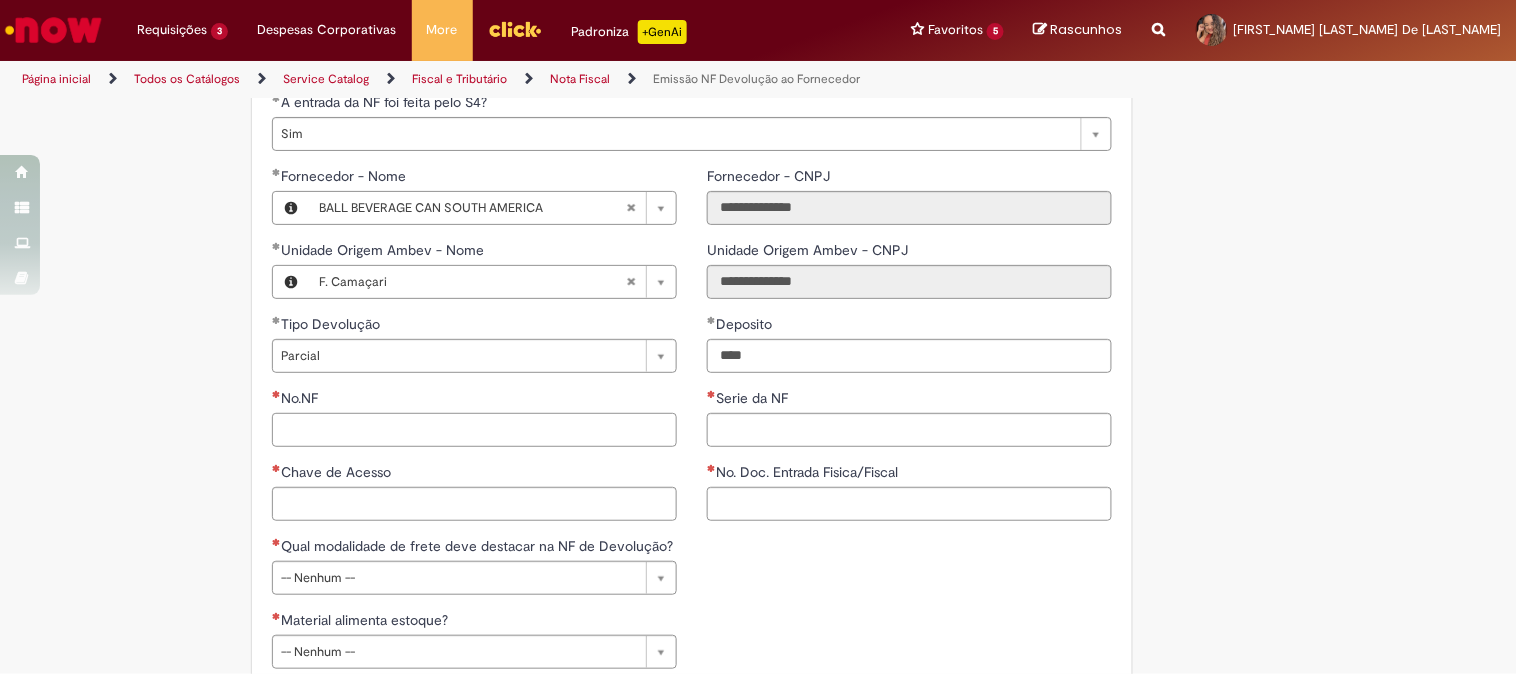 click on "No.NF" at bounding box center (474, 430) 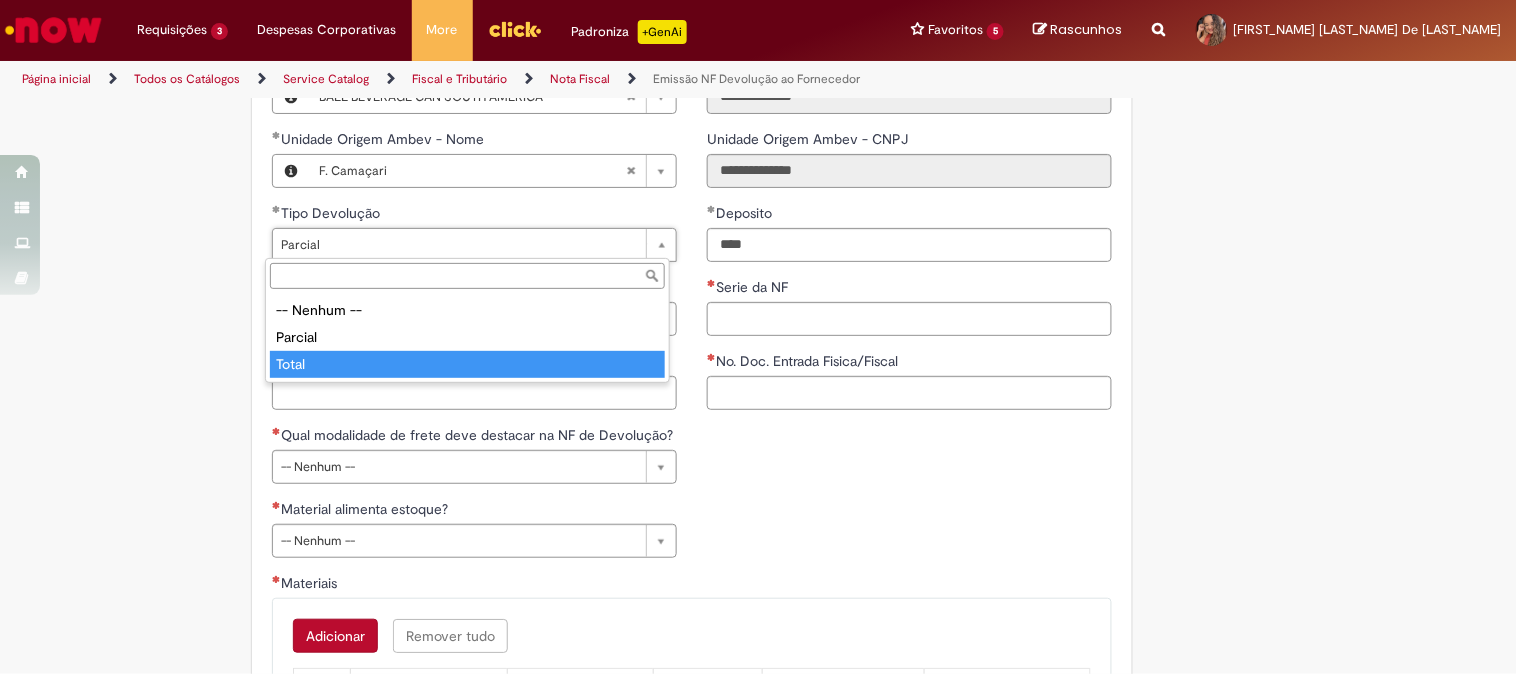 type on "*****" 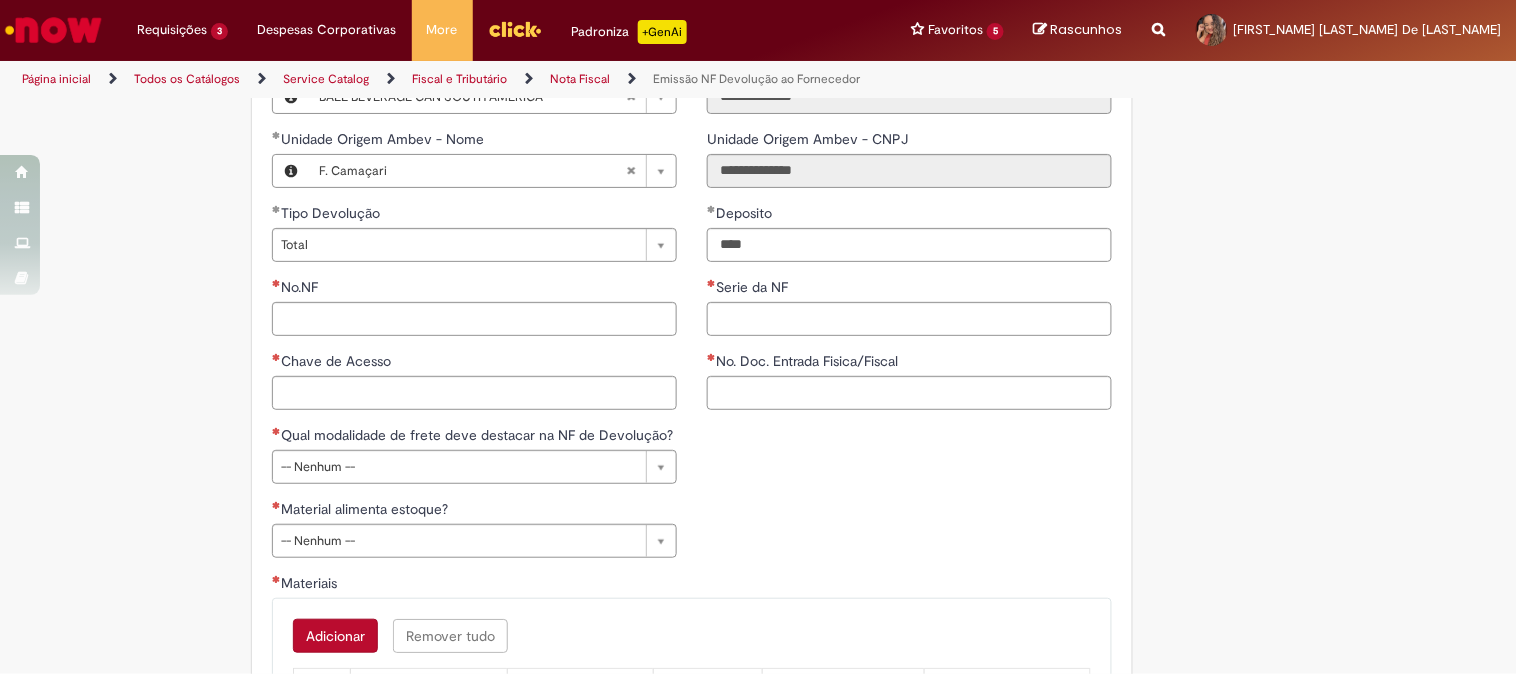 scroll, scrollTop: 0, scrollLeft: 0, axis: both 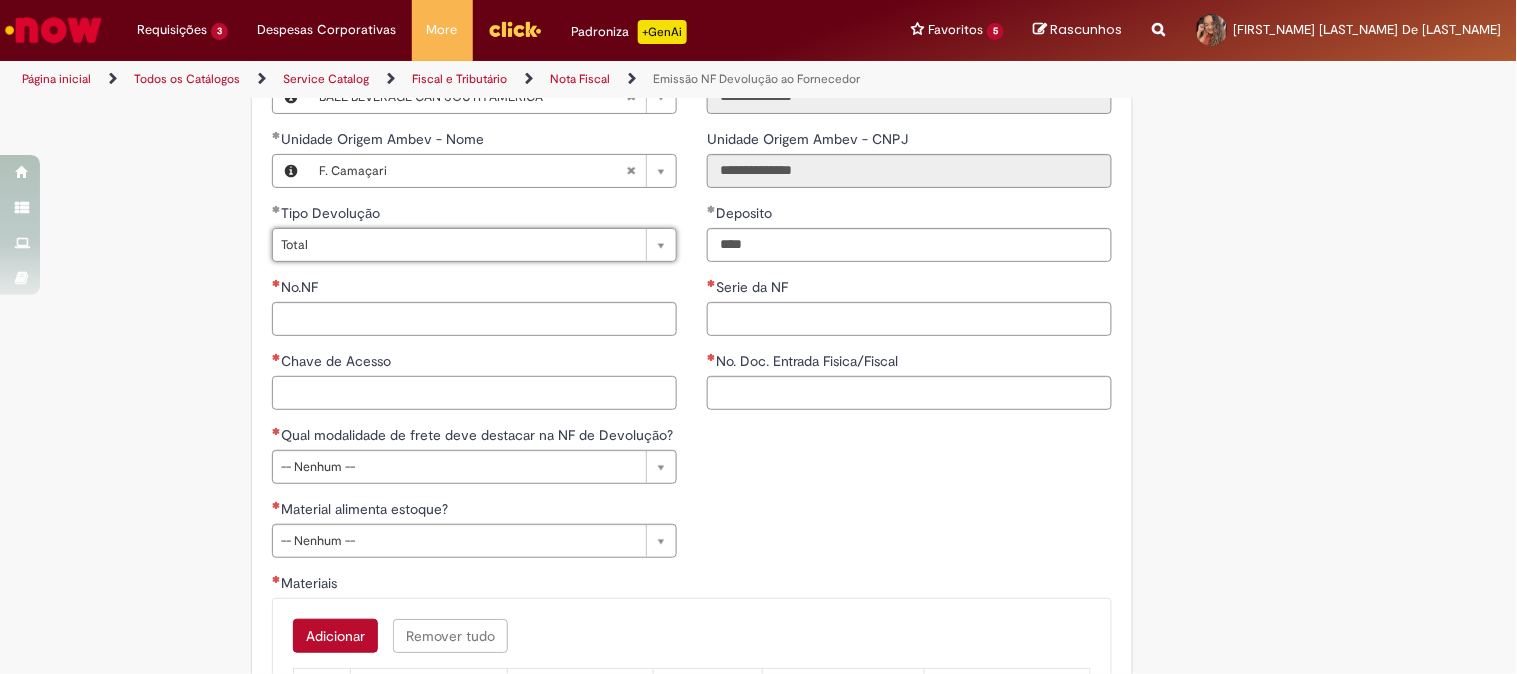 click on "Chave de Acesso" at bounding box center (474, 393) 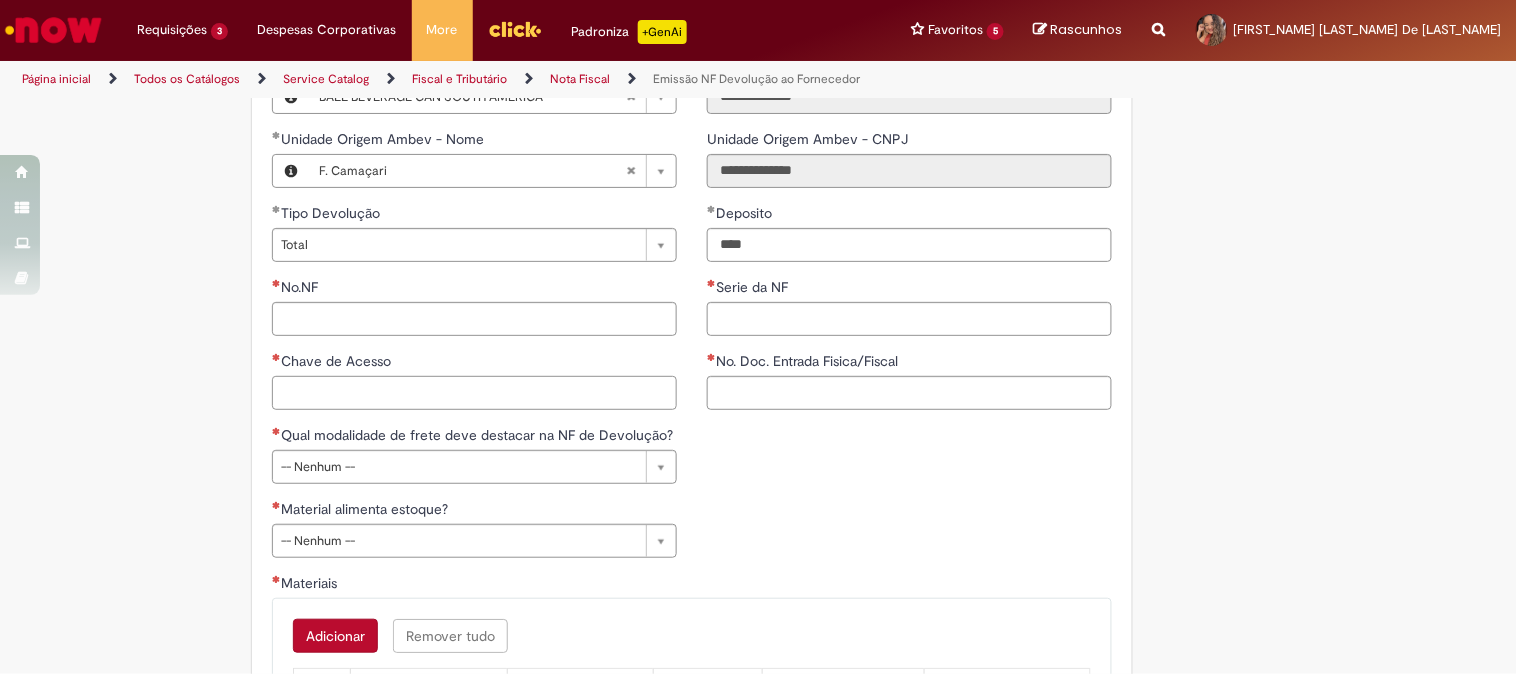 paste on "**********" 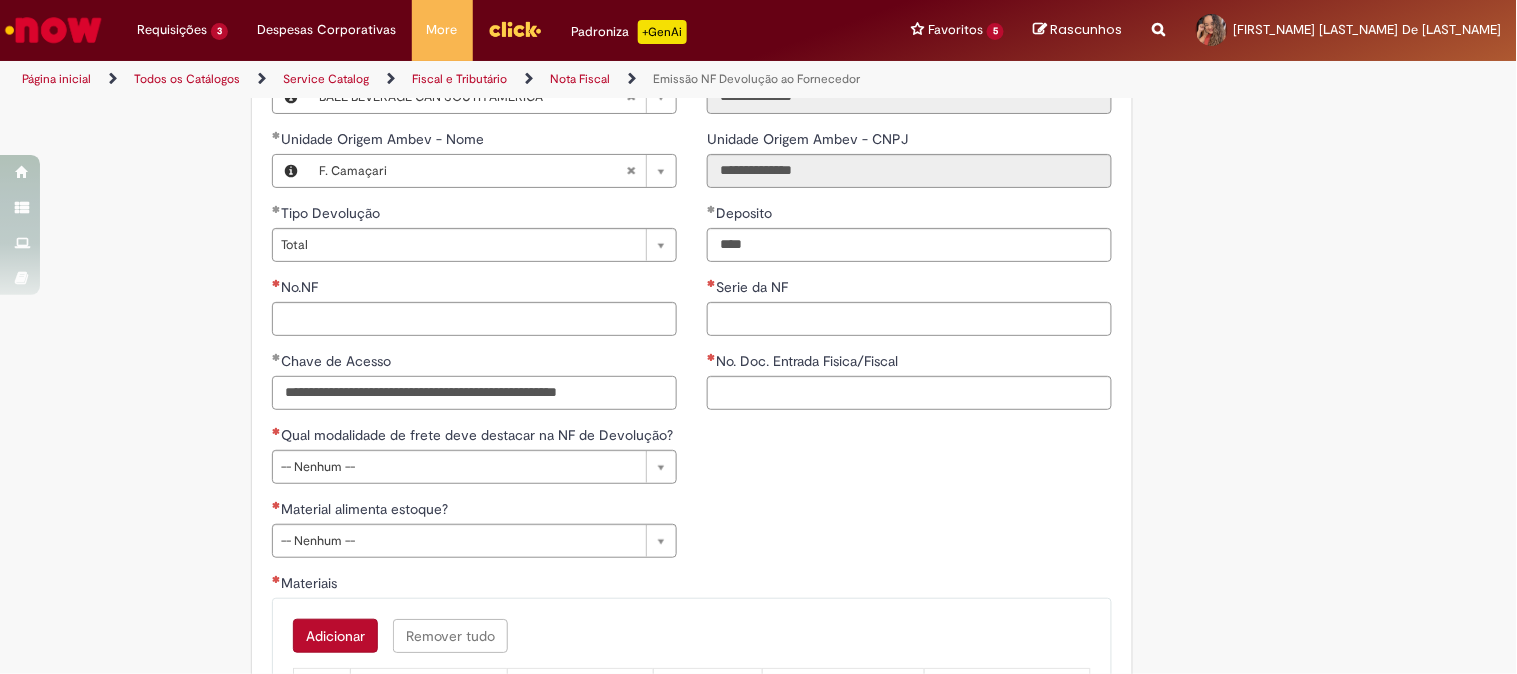 click on "**********" at bounding box center (474, 393) 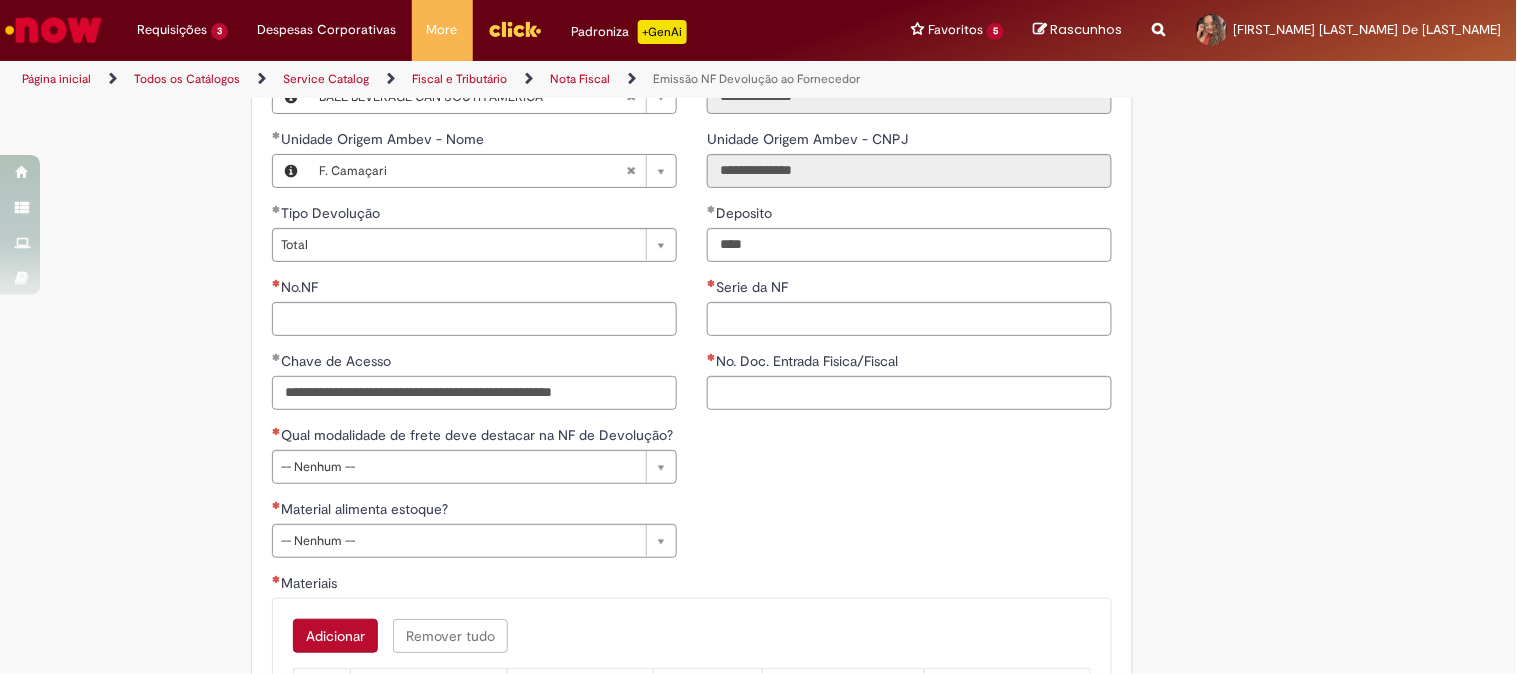 click on "**********" at bounding box center [474, 393] 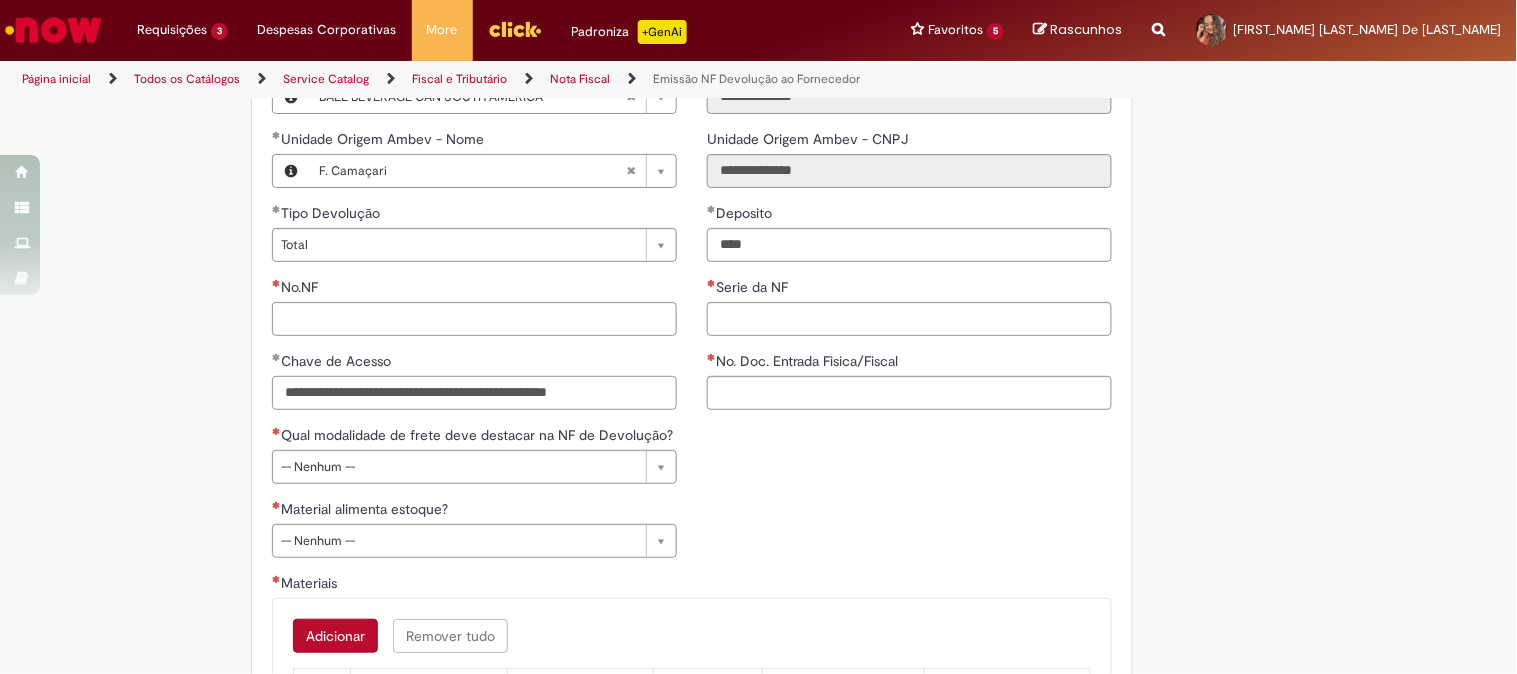 click on "**********" at bounding box center (474, 393) 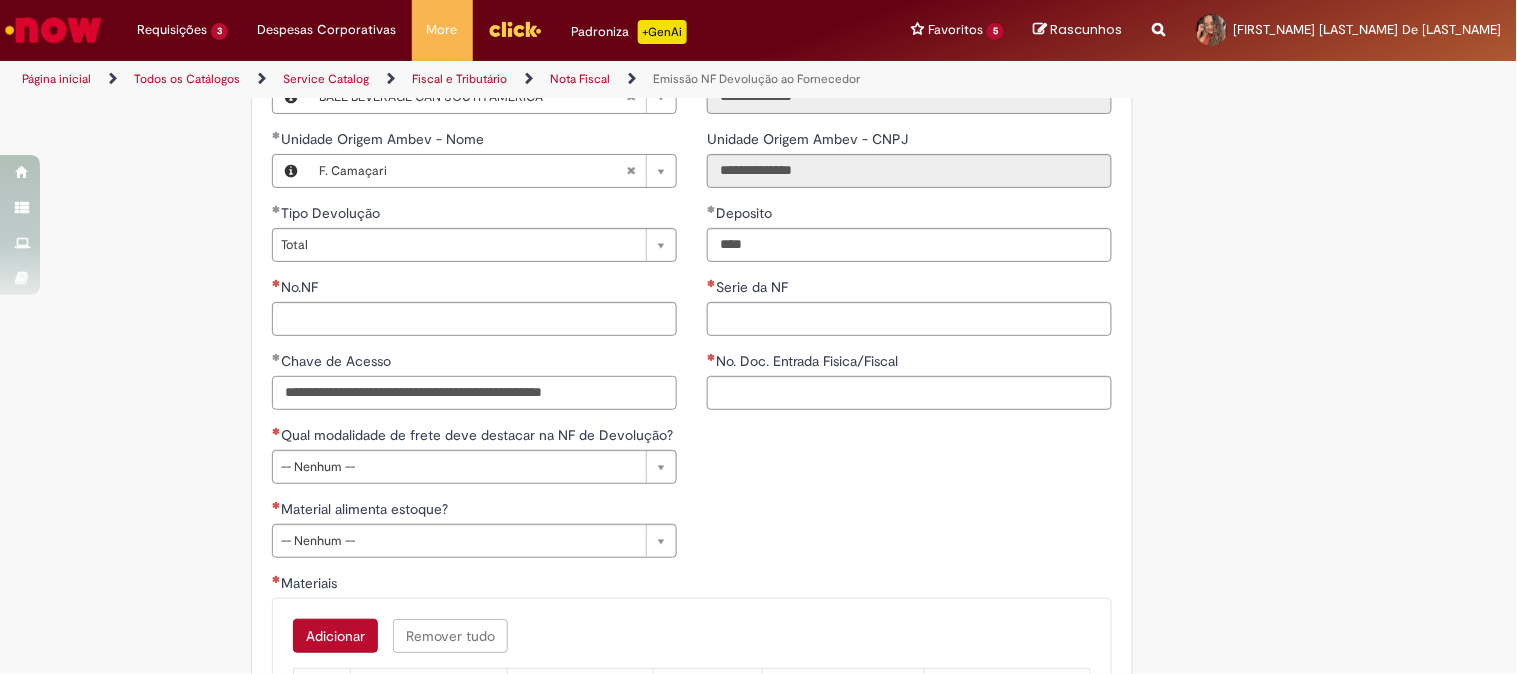 click on "**********" at bounding box center (474, 393) 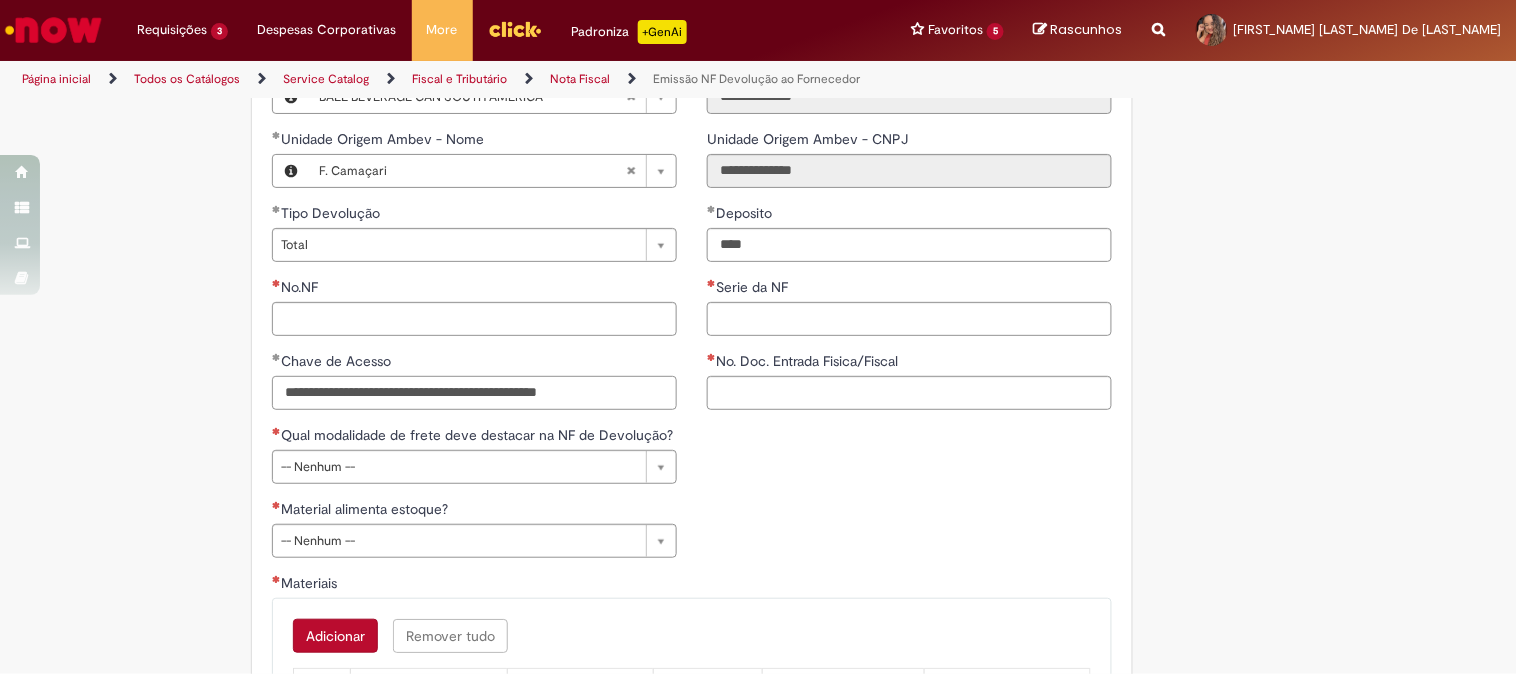 click on "**********" at bounding box center [474, 393] 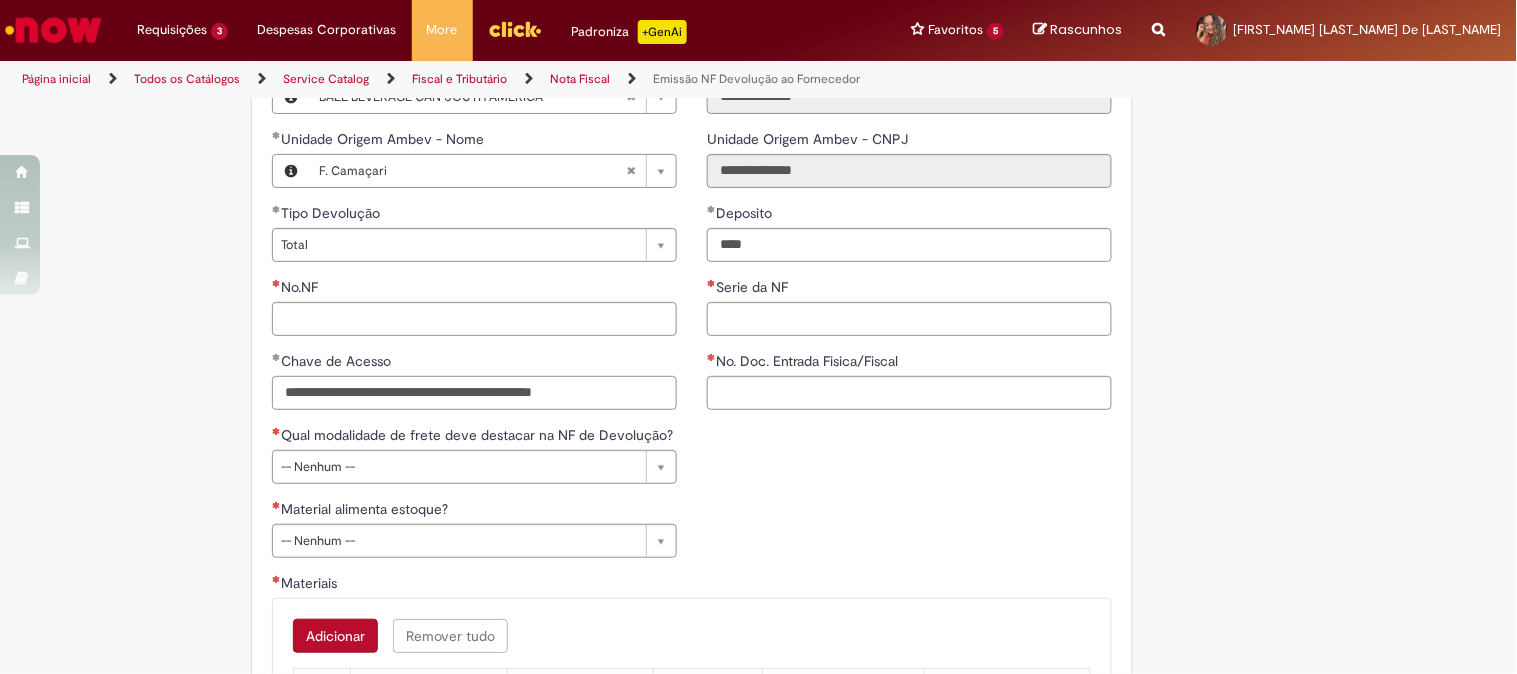 click on "**********" at bounding box center (474, 393) 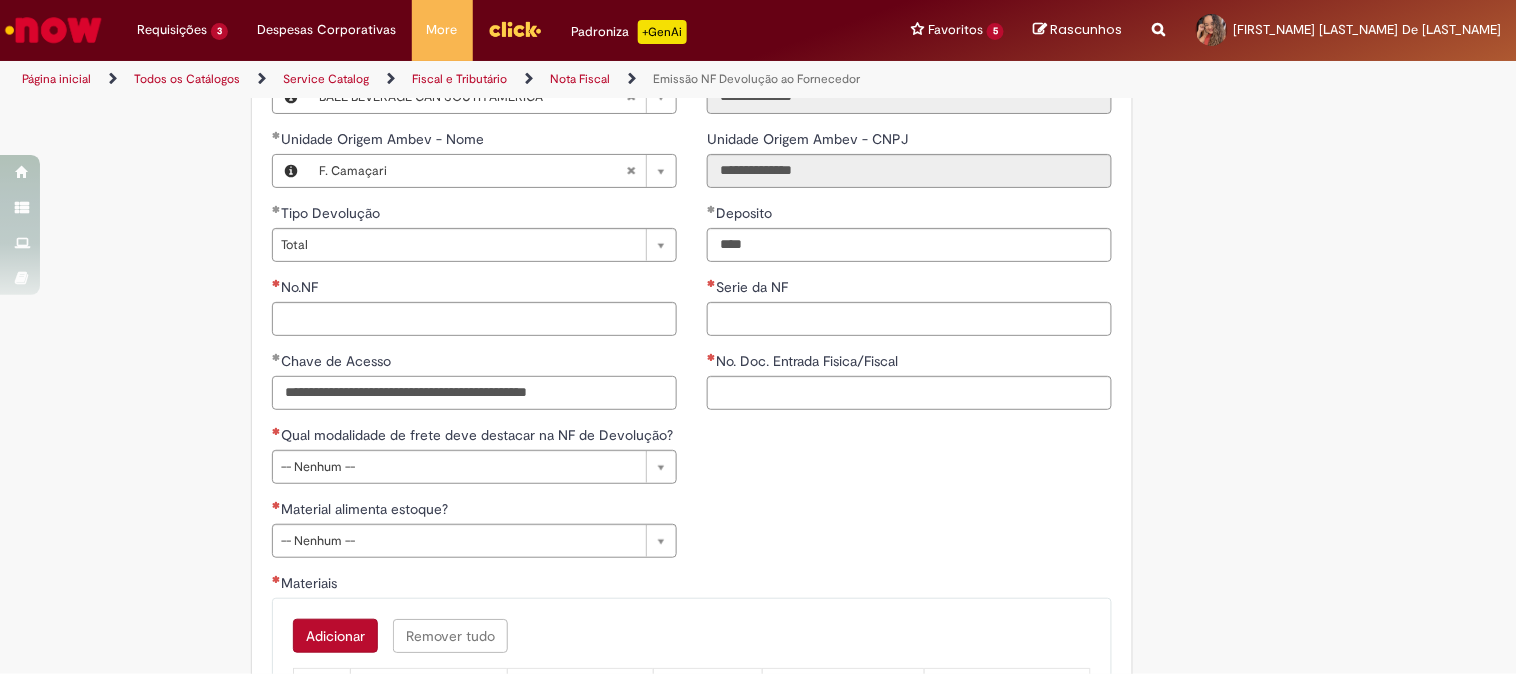 click on "**********" at bounding box center (474, 393) 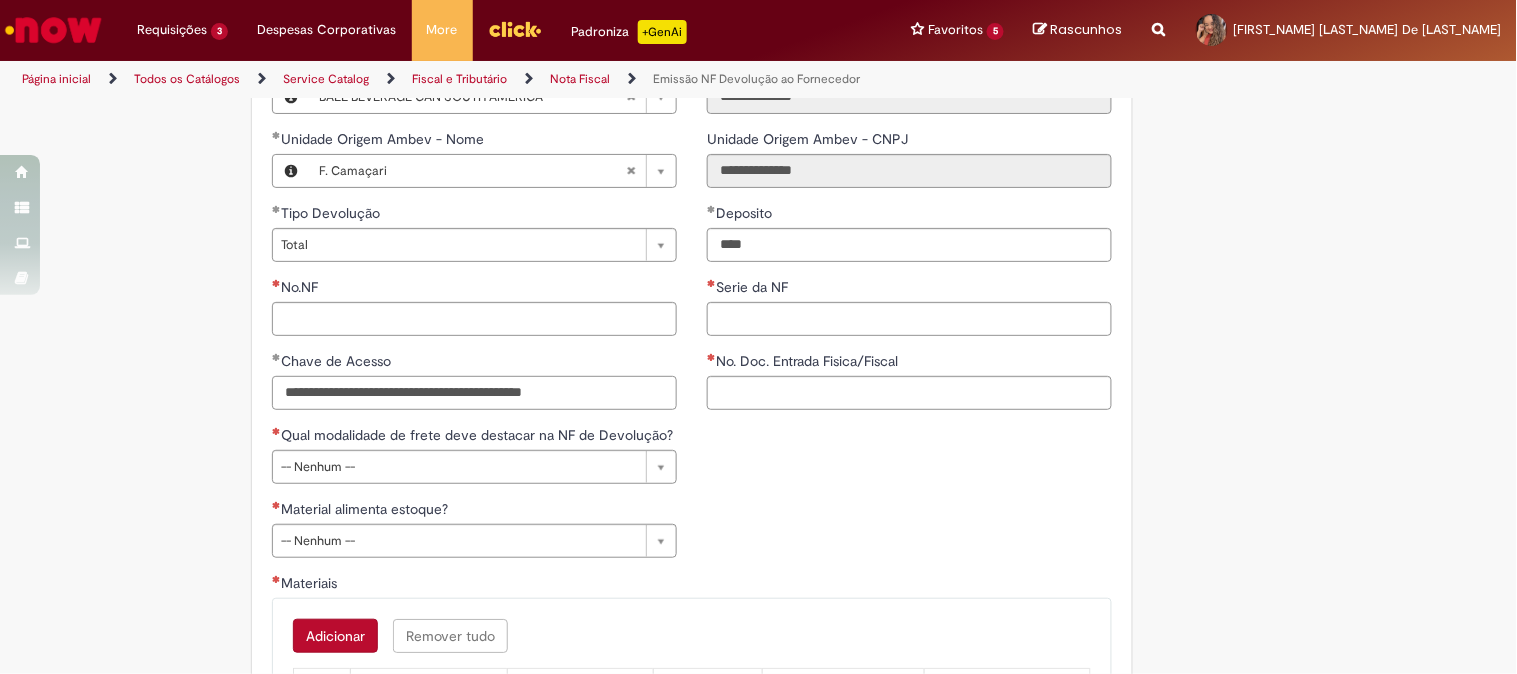 click on "**********" at bounding box center (474, 393) 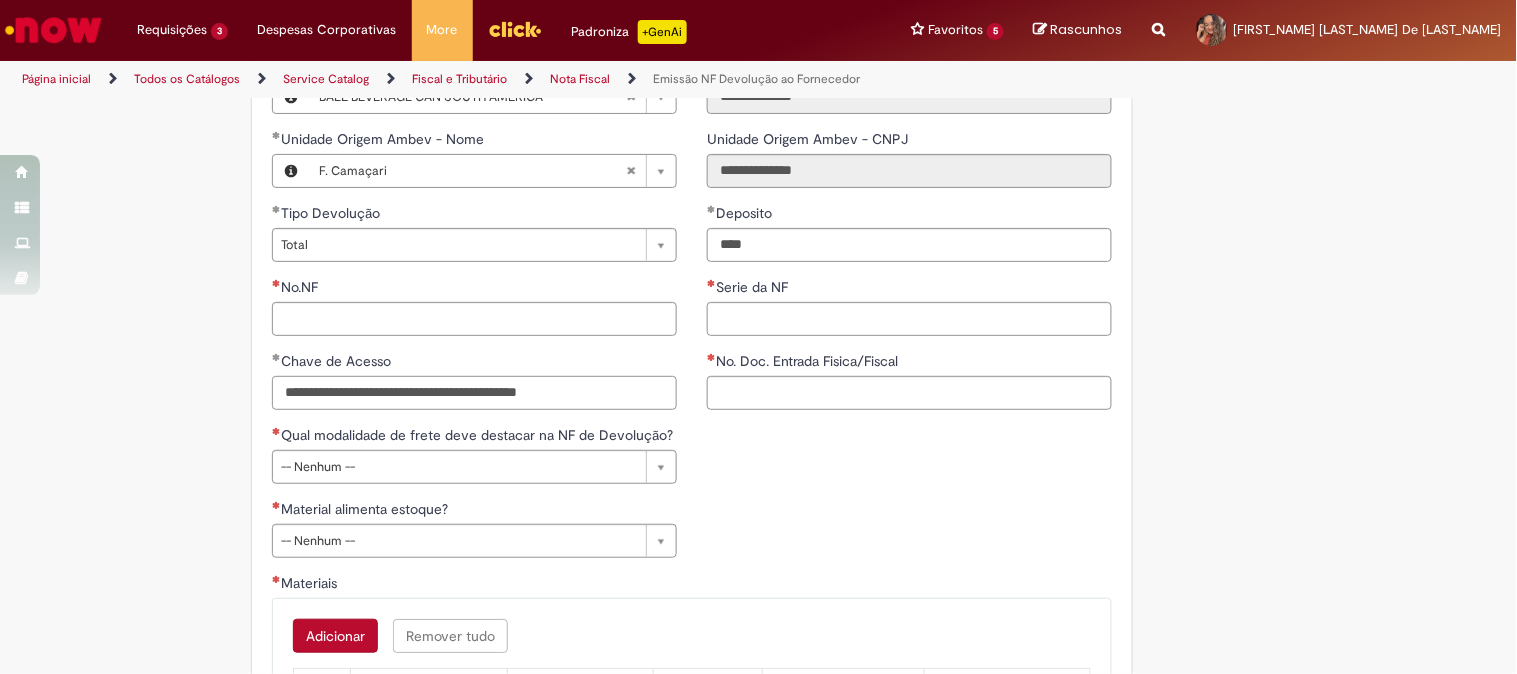 click on "**********" at bounding box center (474, 393) 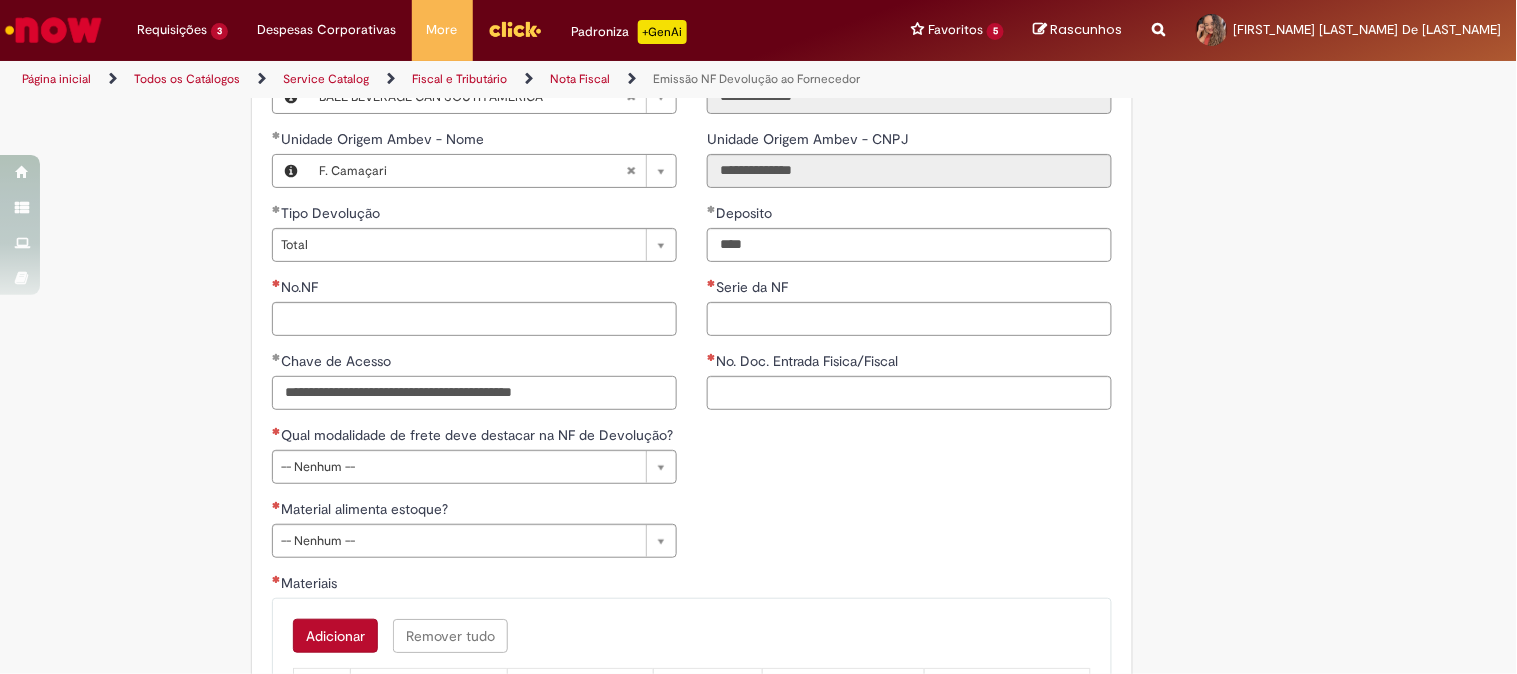 click on "**********" at bounding box center [474, 393] 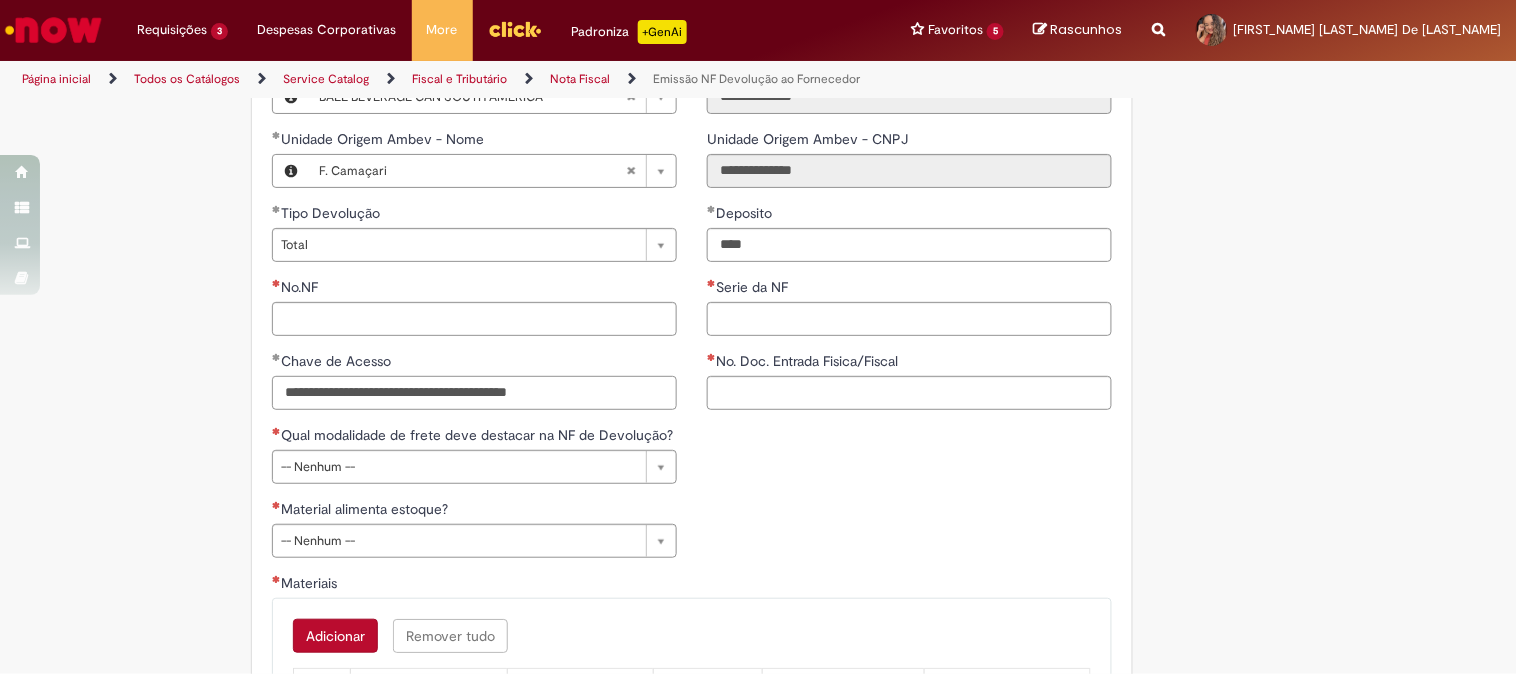 type on "**********" 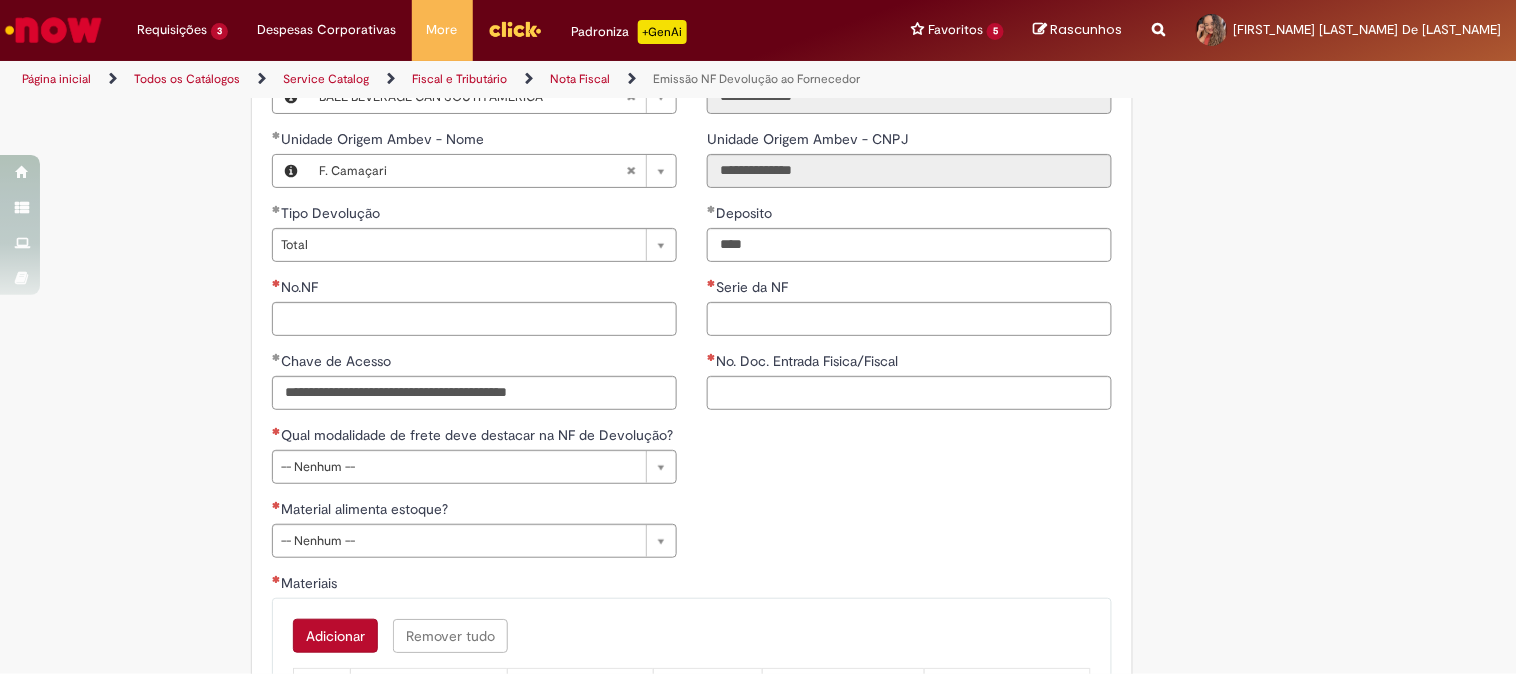 click on "**********" at bounding box center (692, 499) 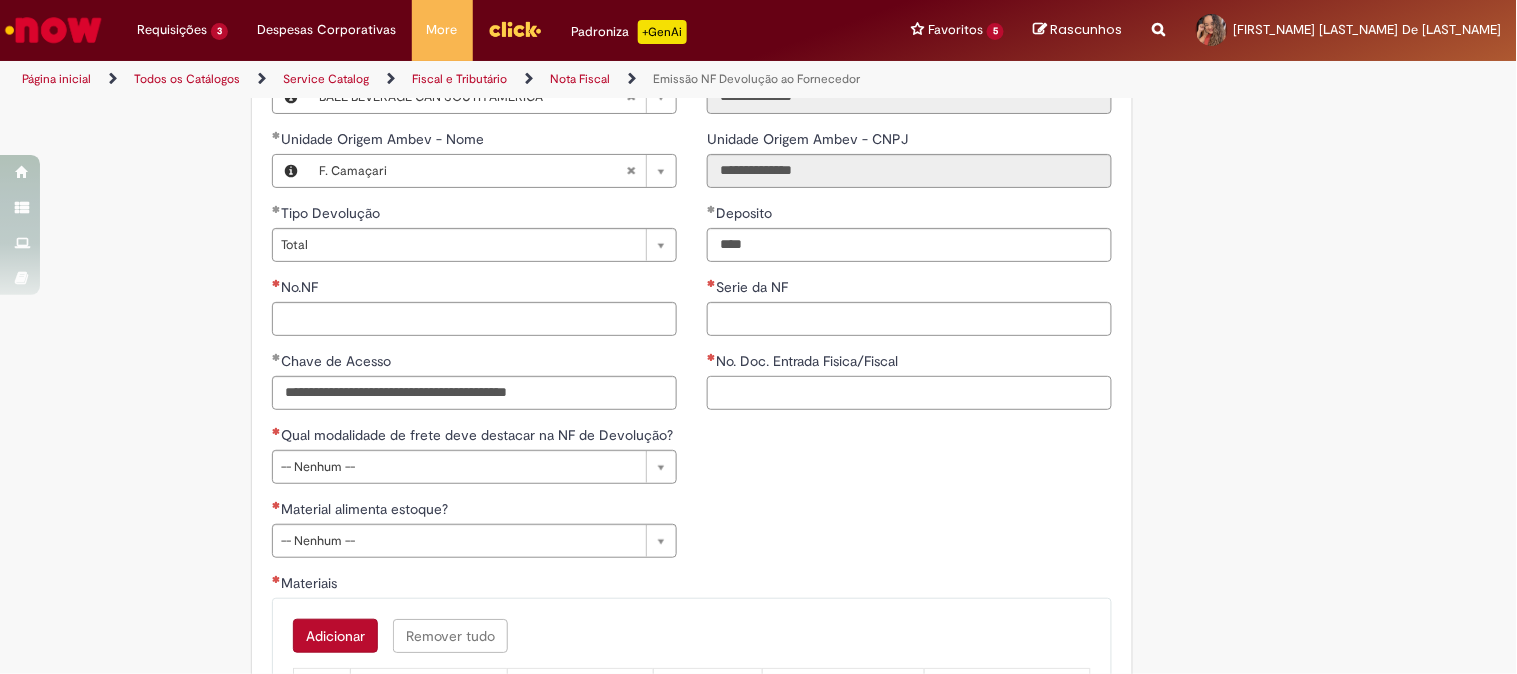 click on "No. Doc. Entrada Fisica/Fiscal" at bounding box center [909, 393] 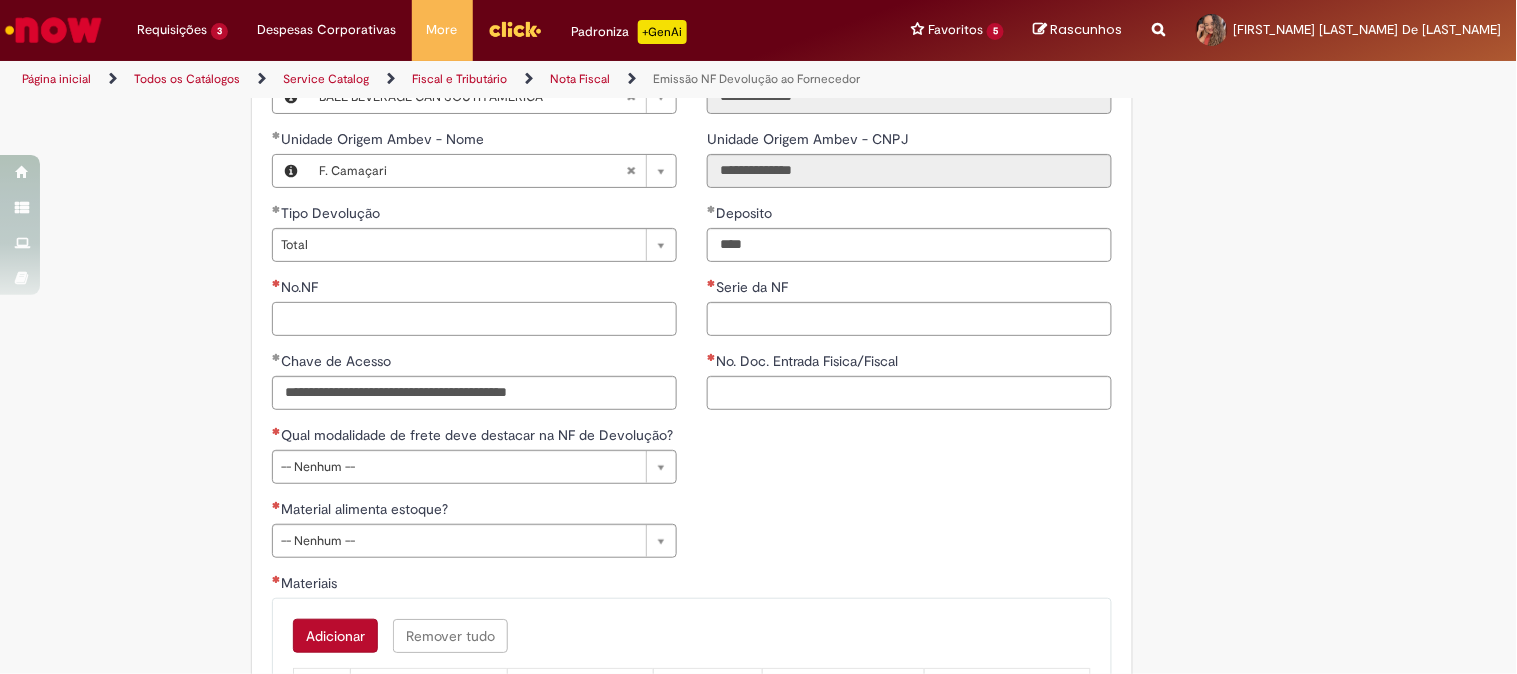 click on "No.NF" at bounding box center (474, 319) 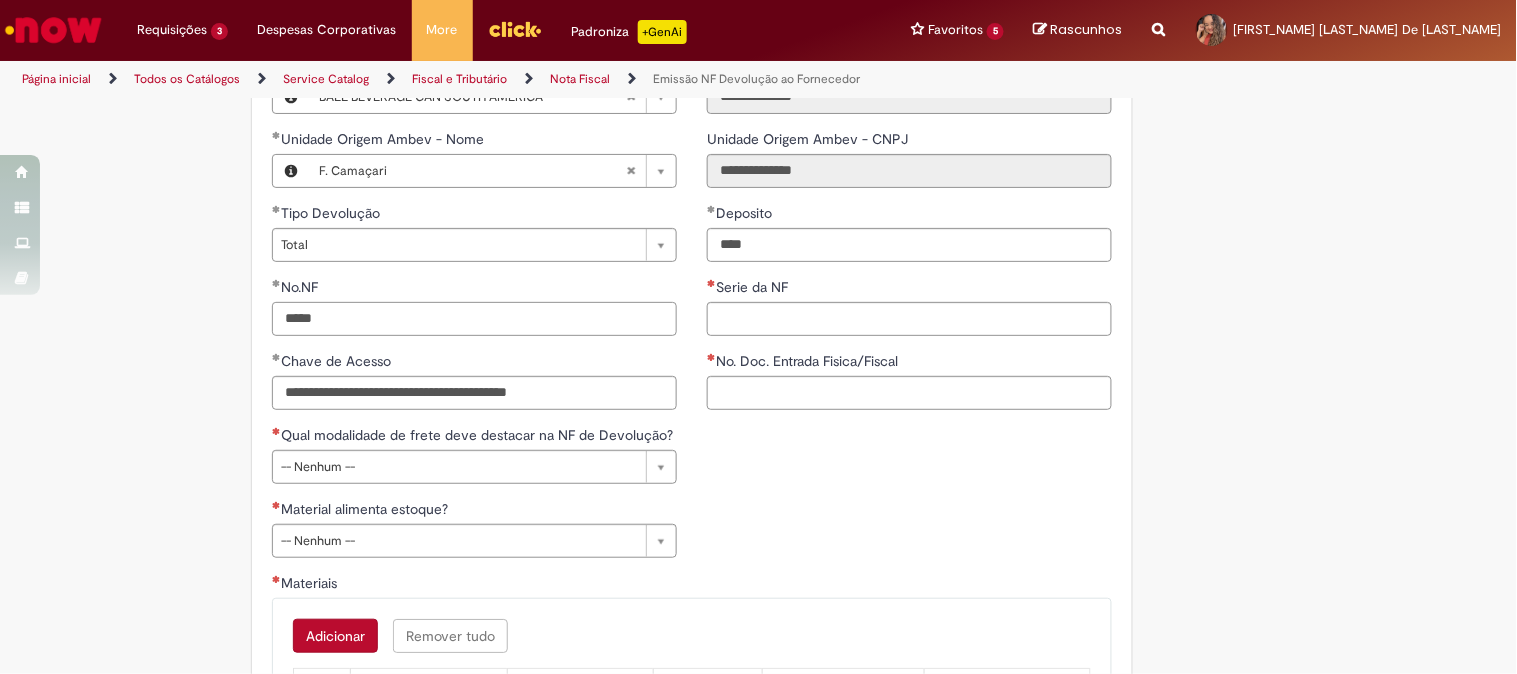 type on "*****" 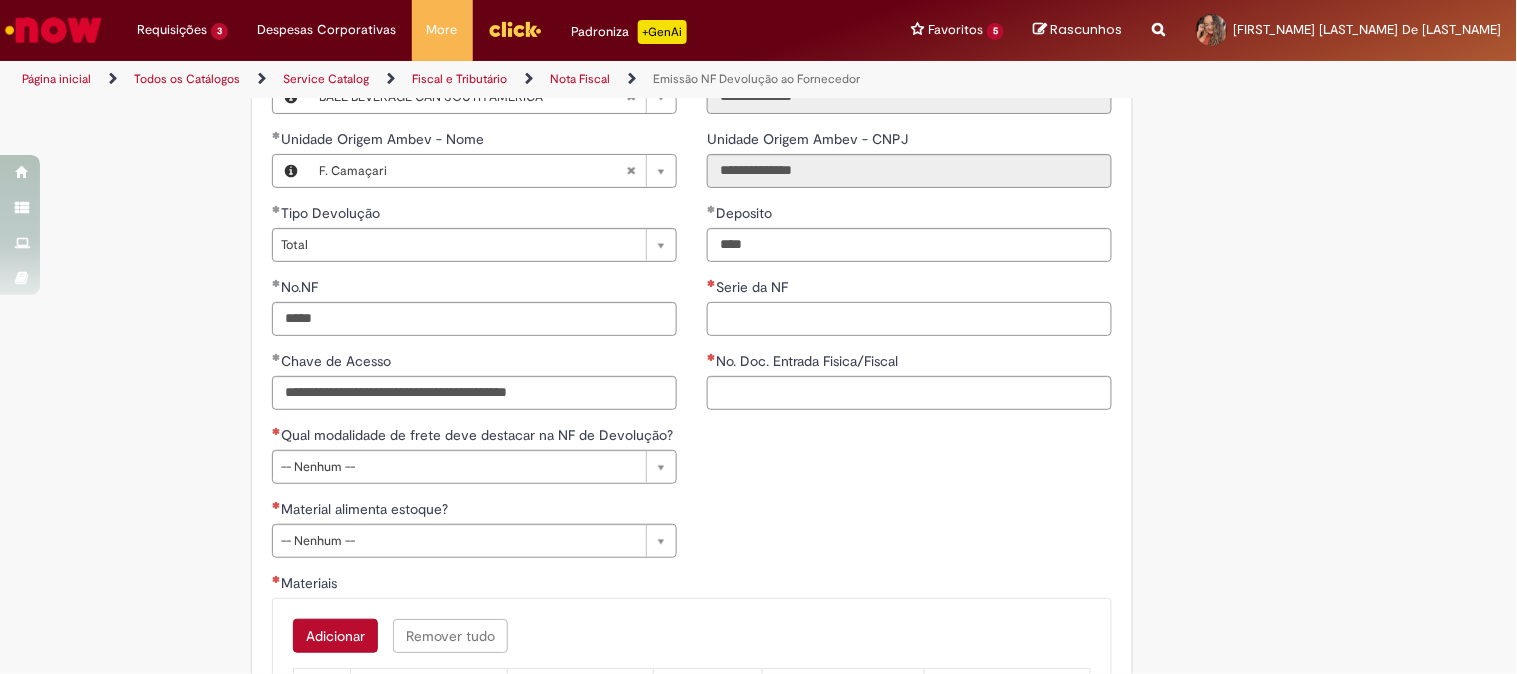 type 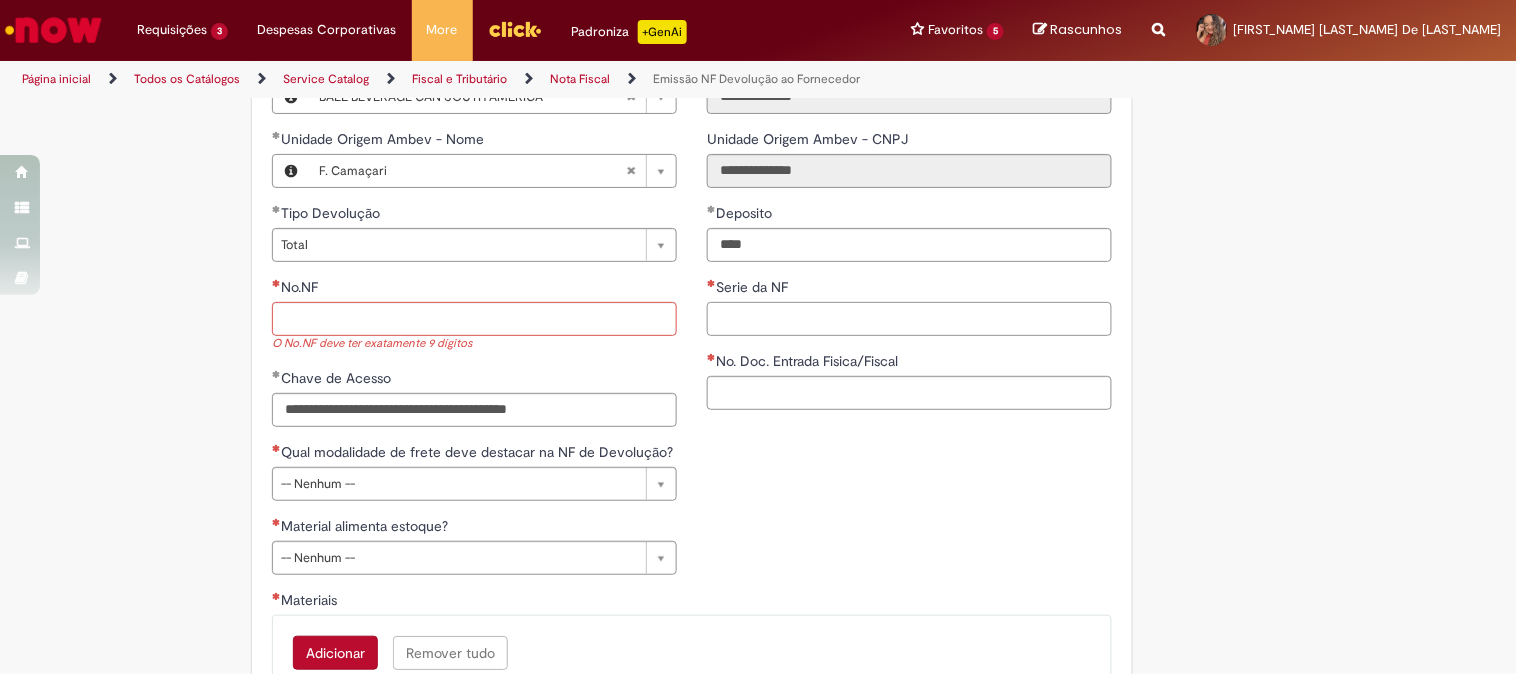 click on "Serie da NF" at bounding box center (909, 319) 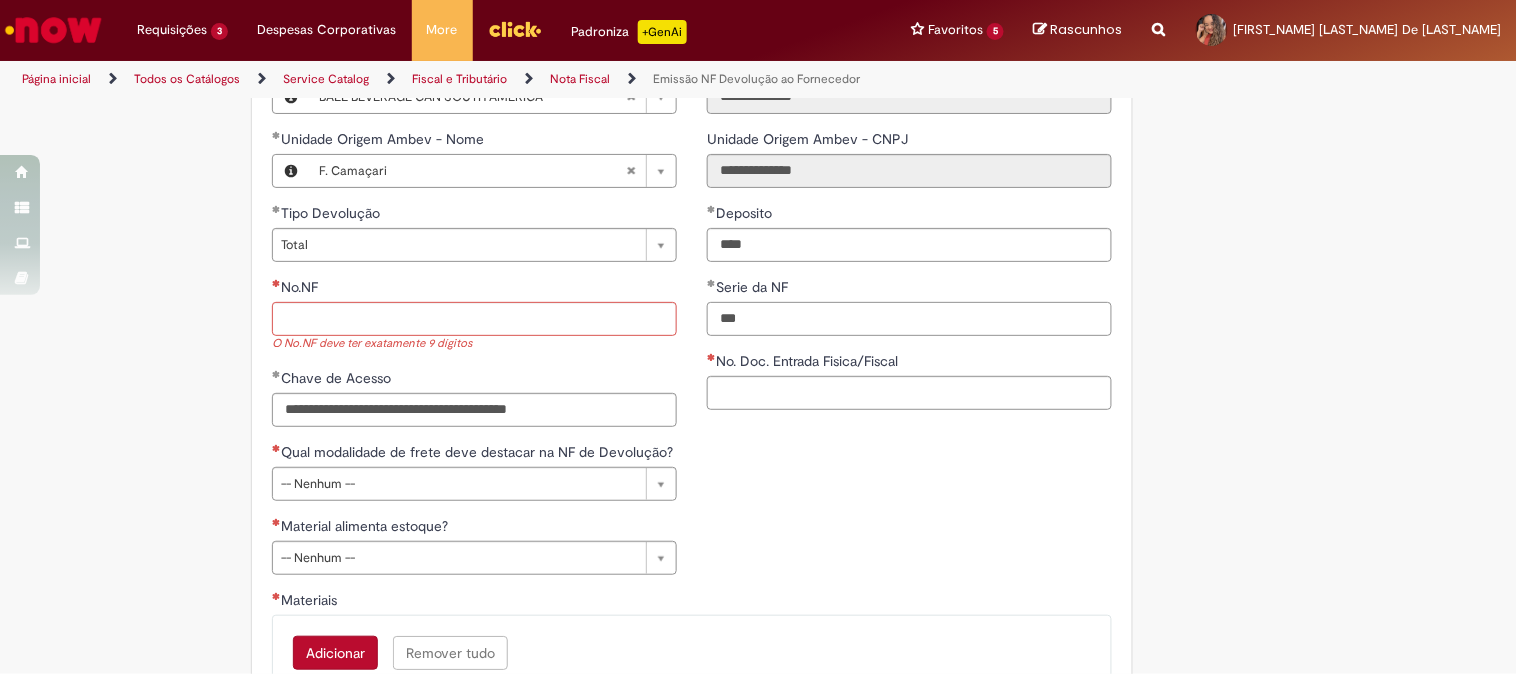 type on "***" 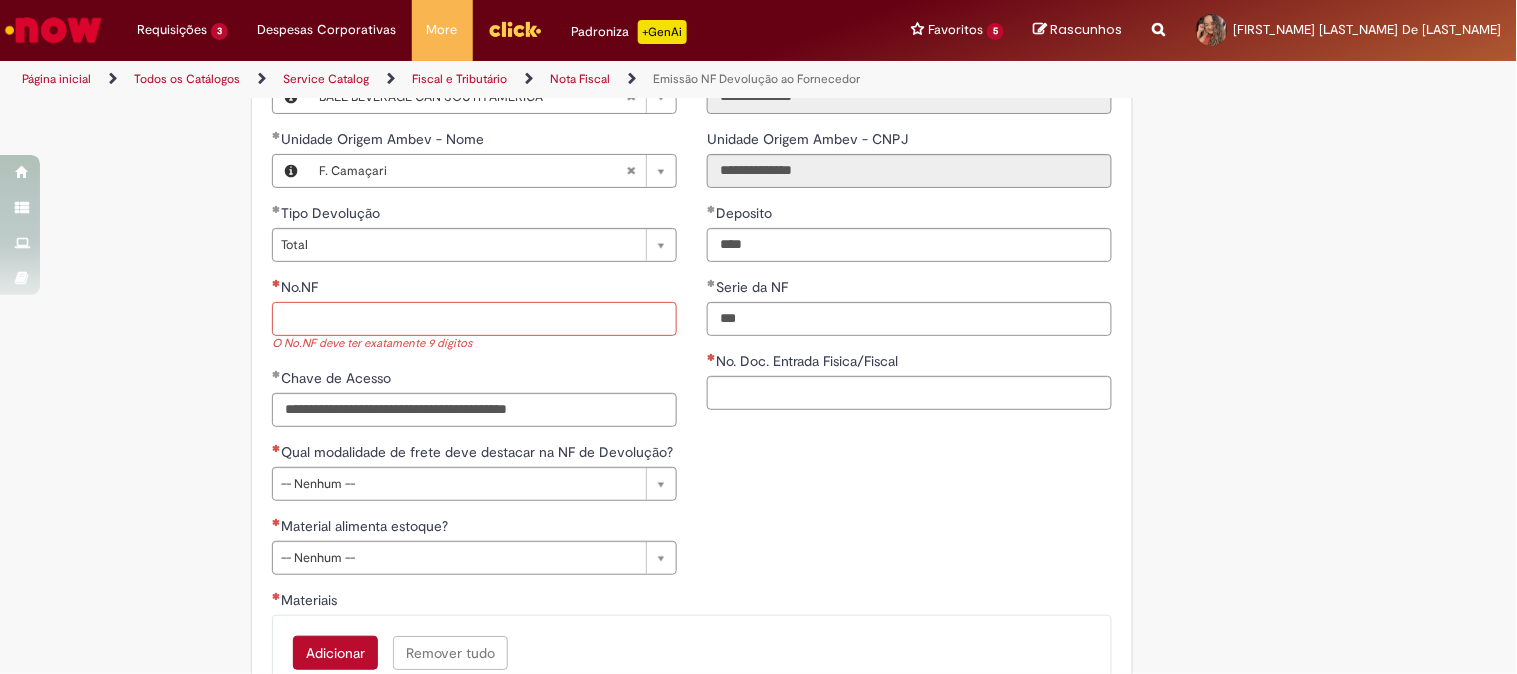 click on "No.NF" at bounding box center (474, 319) 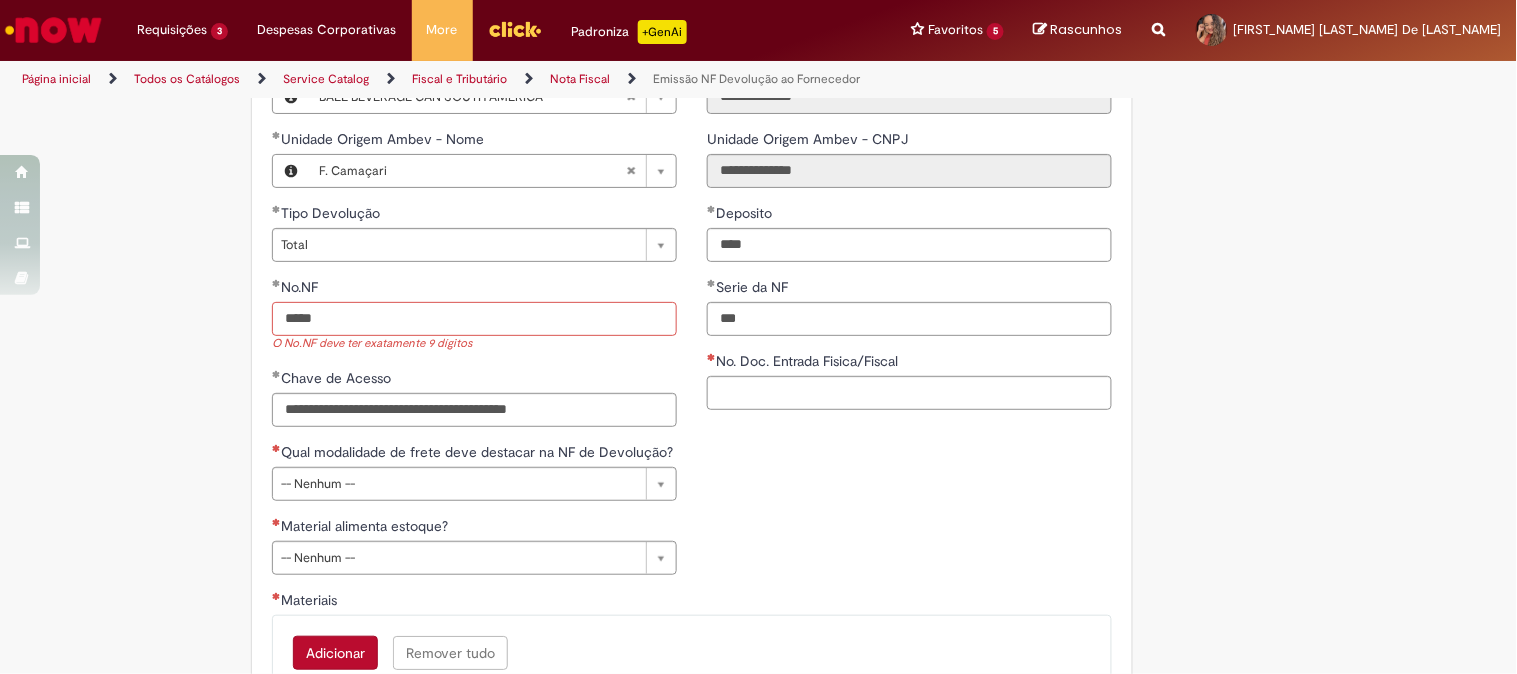 click on "*****" at bounding box center [474, 319] 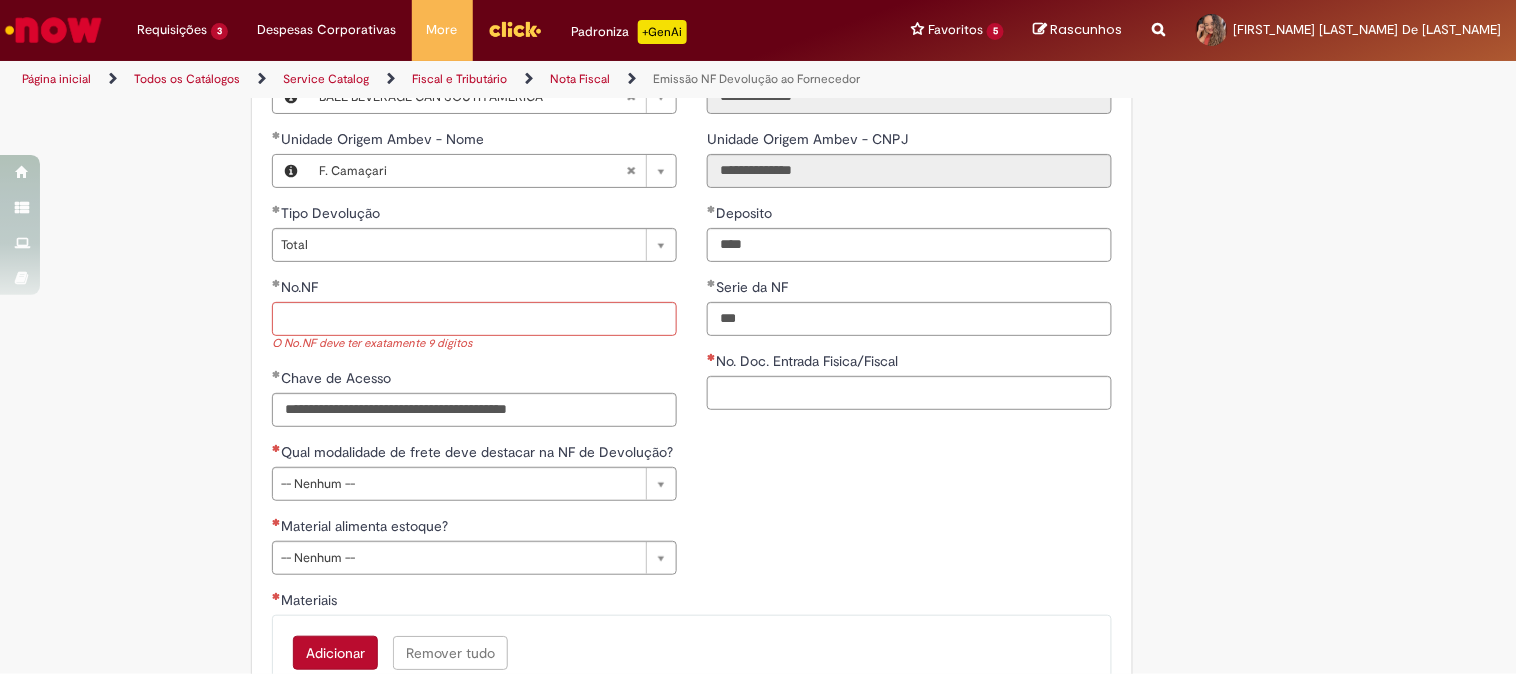 click on "**********" at bounding box center [692, 516] 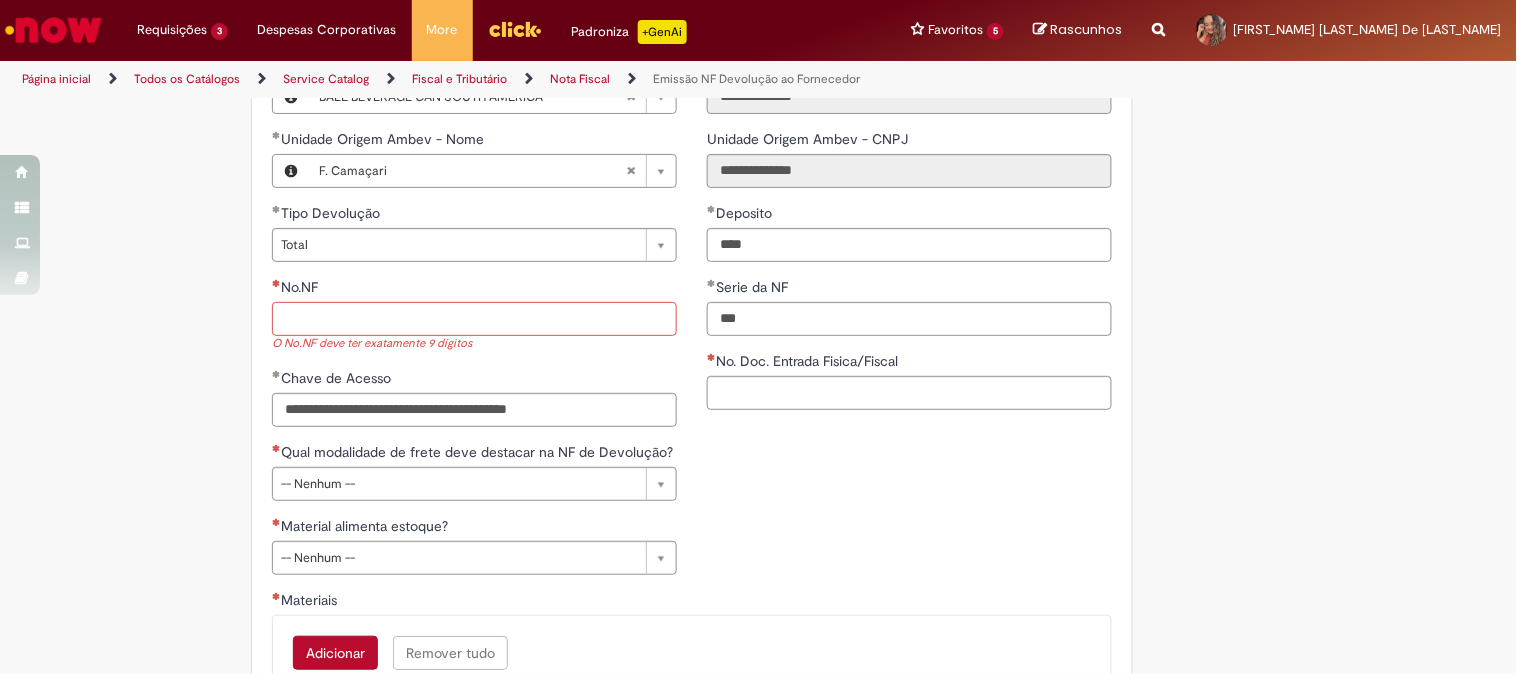 click on "No.NF" at bounding box center (474, 319) 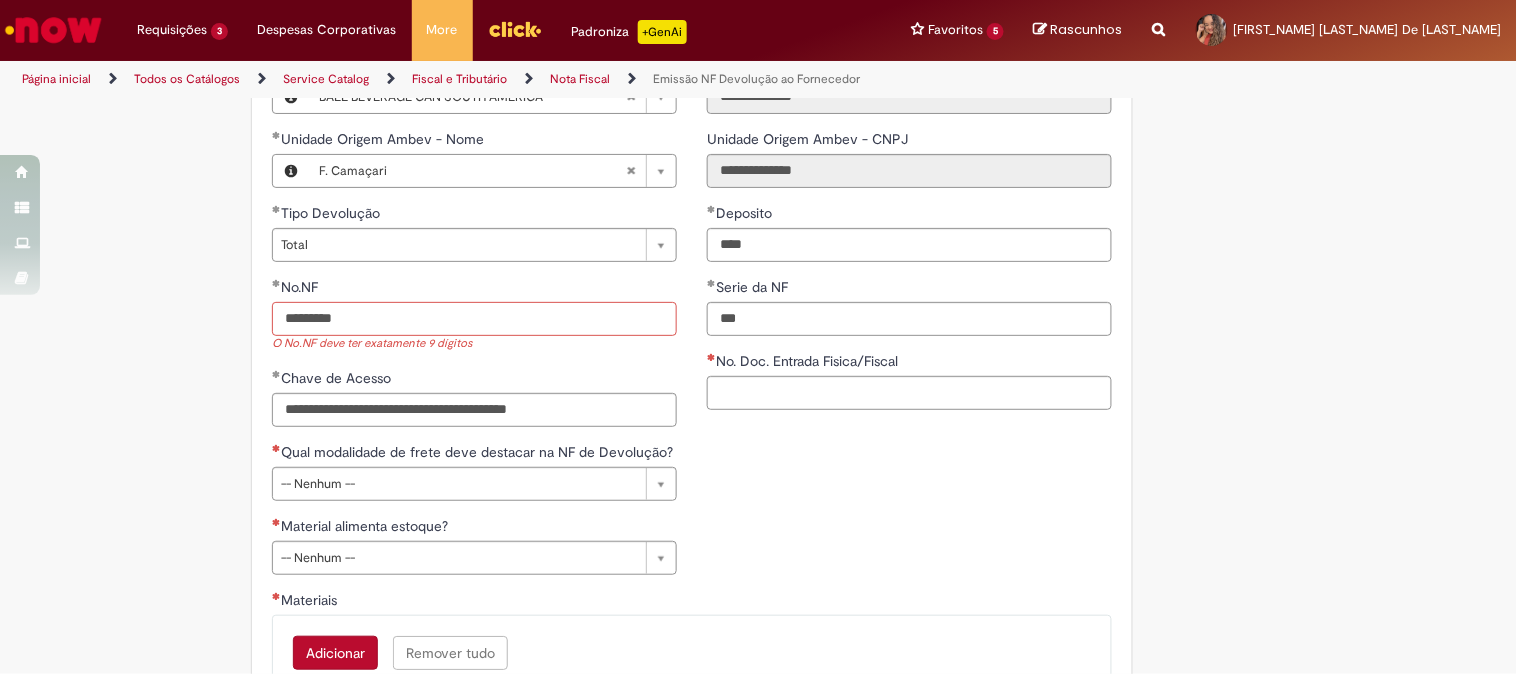 click on "*********" at bounding box center [474, 319] 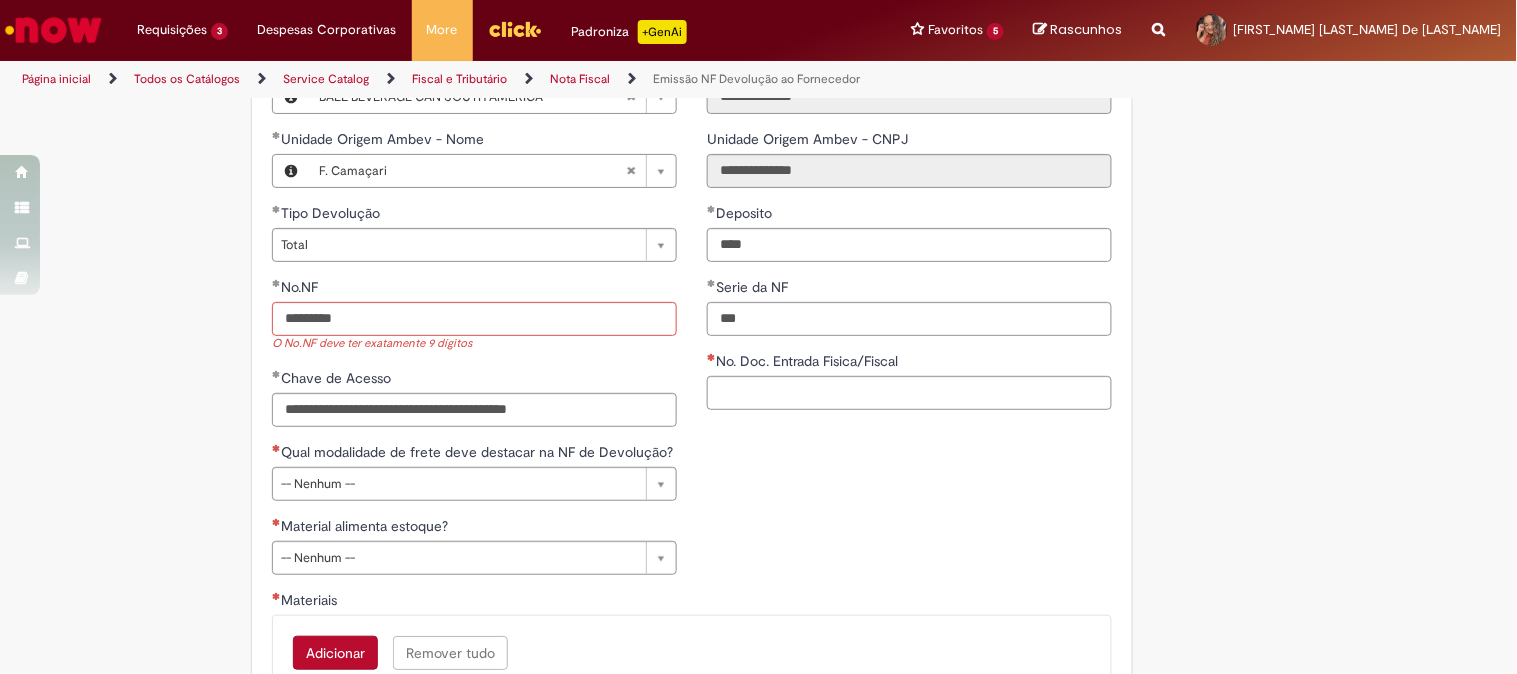 click on "Adicionar a Favoritos
Emissão NF Devolução ao Fornecedor
Emissão NF Devolução ao Fornecedor
Para a emissão da NFD (nota fiscal de devolução) as informações abaixo são obrigatórias:
E-mail  de autorização  com OK do fornecedor com os dados abaixo:
• Nº da NF de referência (NF de Venda) .
• Quantidade a ser devolvida (Und. de medida conforme entrada NF Venda) .
• Código SAP do material.
Exemplo: Eu (Fornecedor) Autorizo a devolução da  quantidade de 10 MIL  da  NF 2554  do material  cód SAP 50000232 .
Solicitante, favor atentar se ao Incoterms (Transporte) pois seguiremos o frete conforme a entrada da nota no SAP. Caso o frete deva ser diferente por algum motivo, por gentileza, informar no campo de observações.
Não realizamos os atendimentos abaixo:
NFD simbólica (material não circula fisicamente) .
." at bounding box center (661, -120) 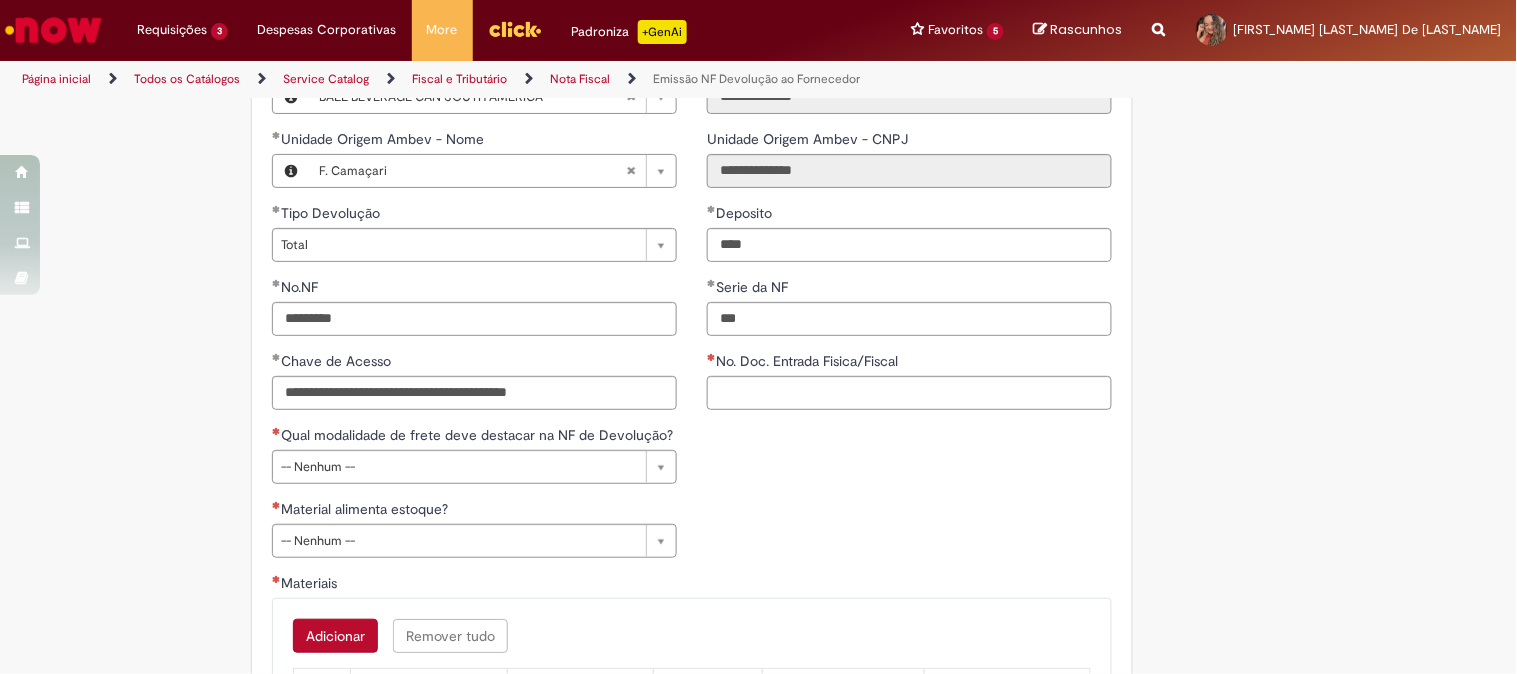 scroll, scrollTop: 1777, scrollLeft: 0, axis: vertical 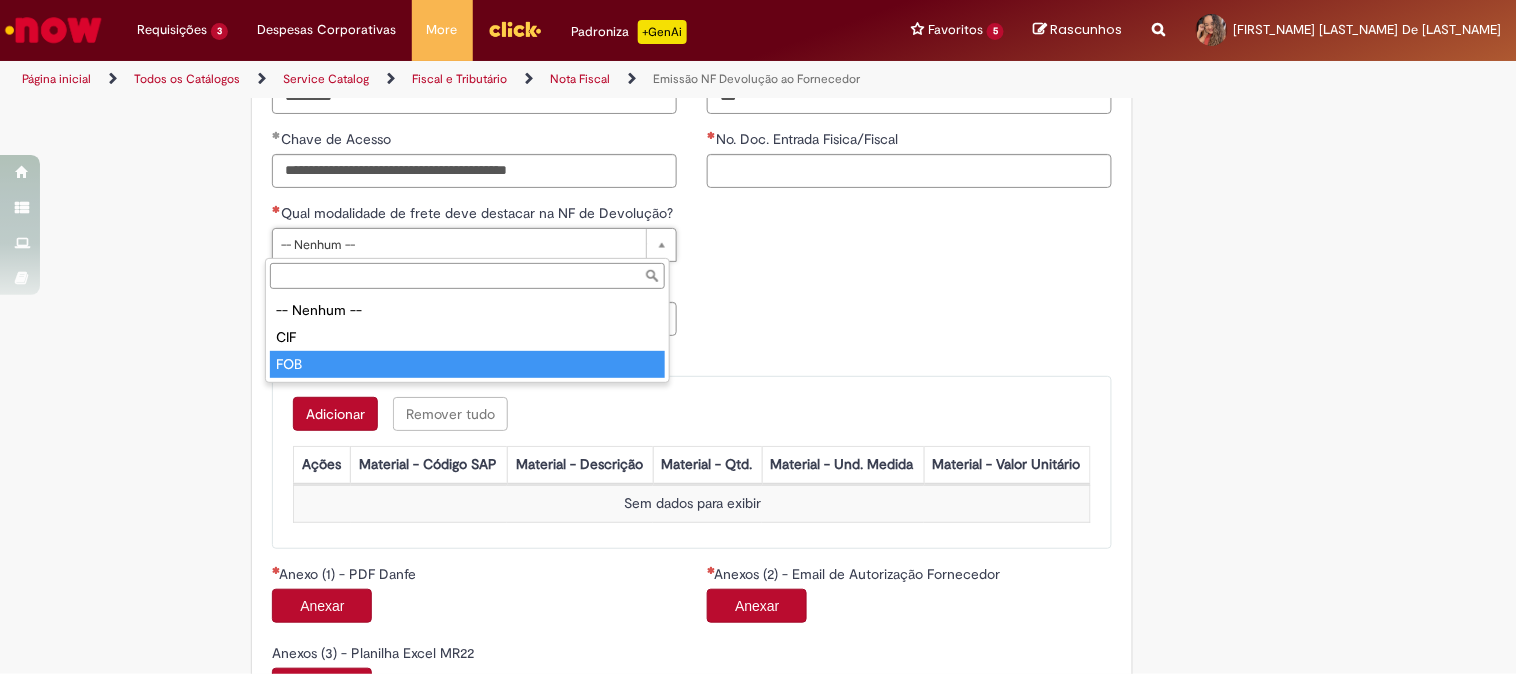 type on "***" 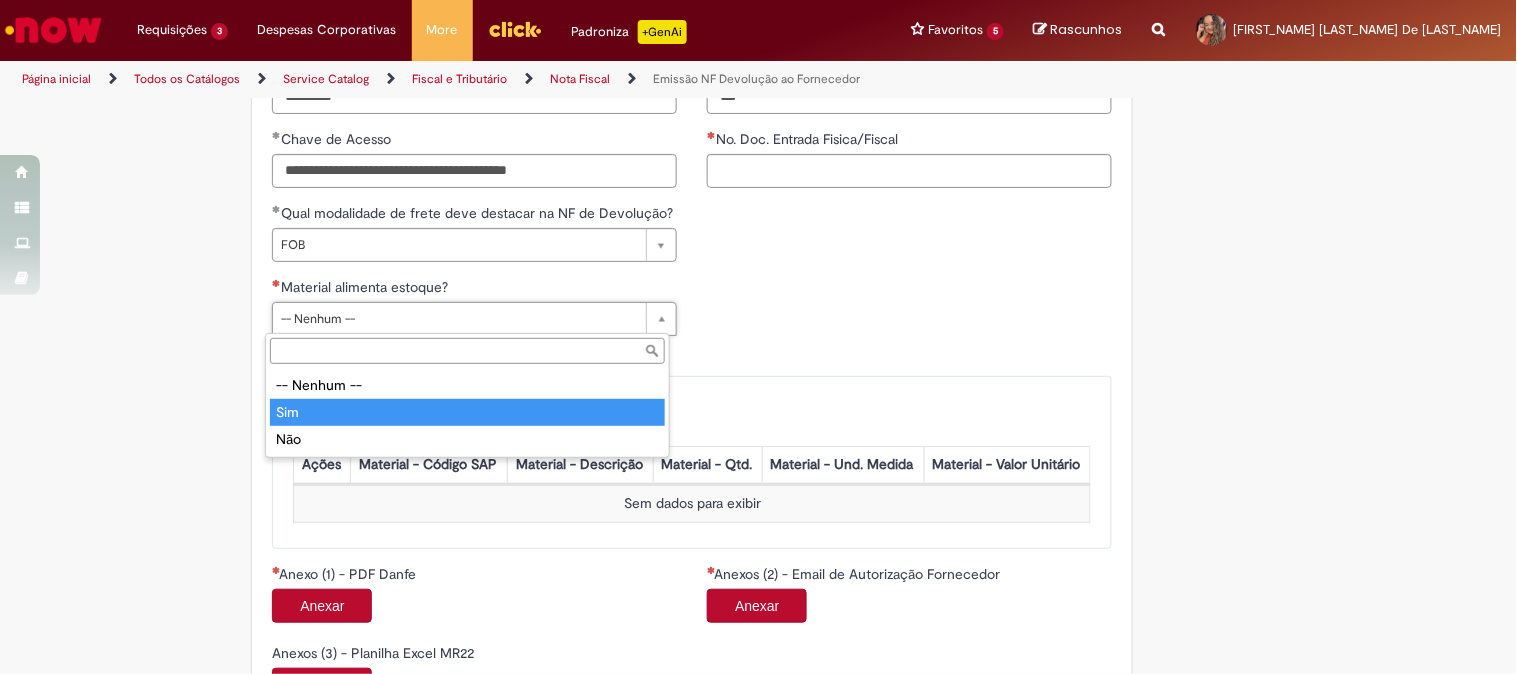 type on "***" 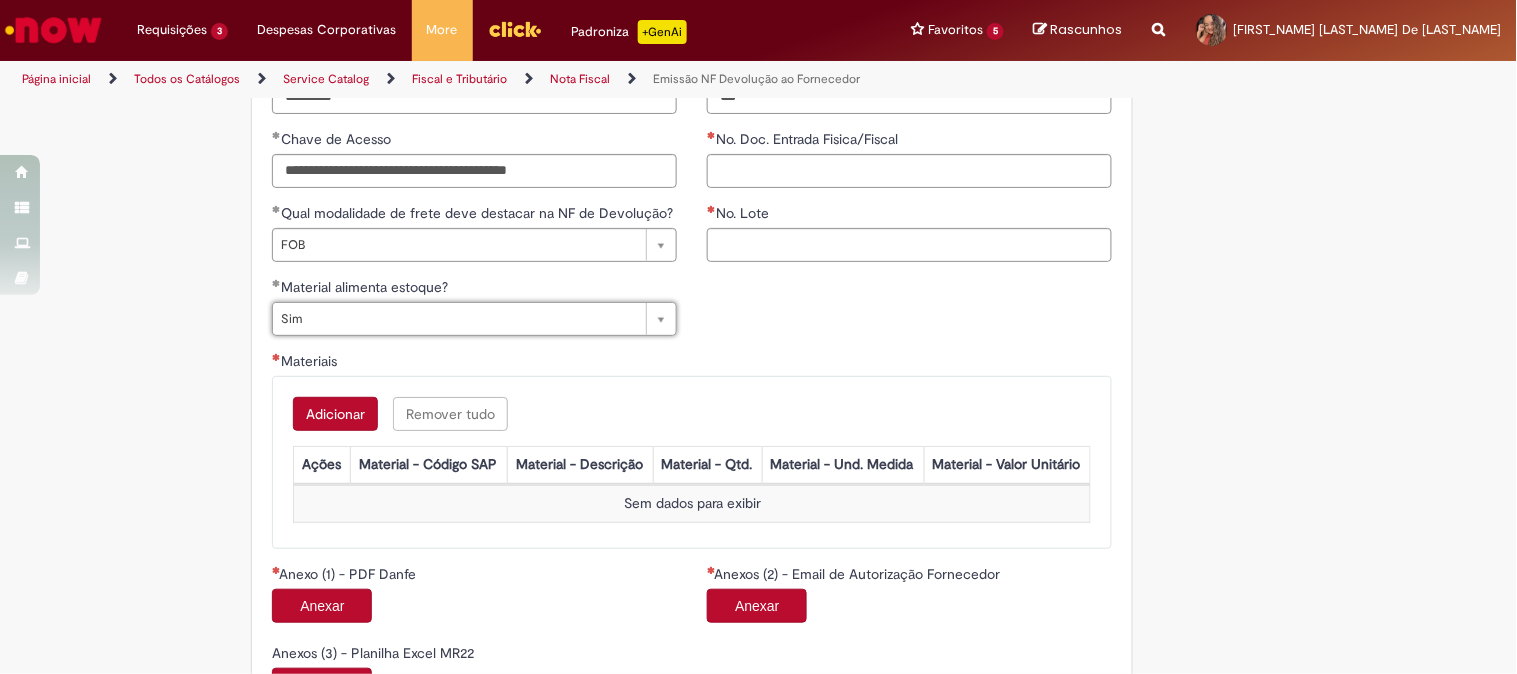 scroll, scrollTop: 1888, scrollLeft: 0, axis: vertical 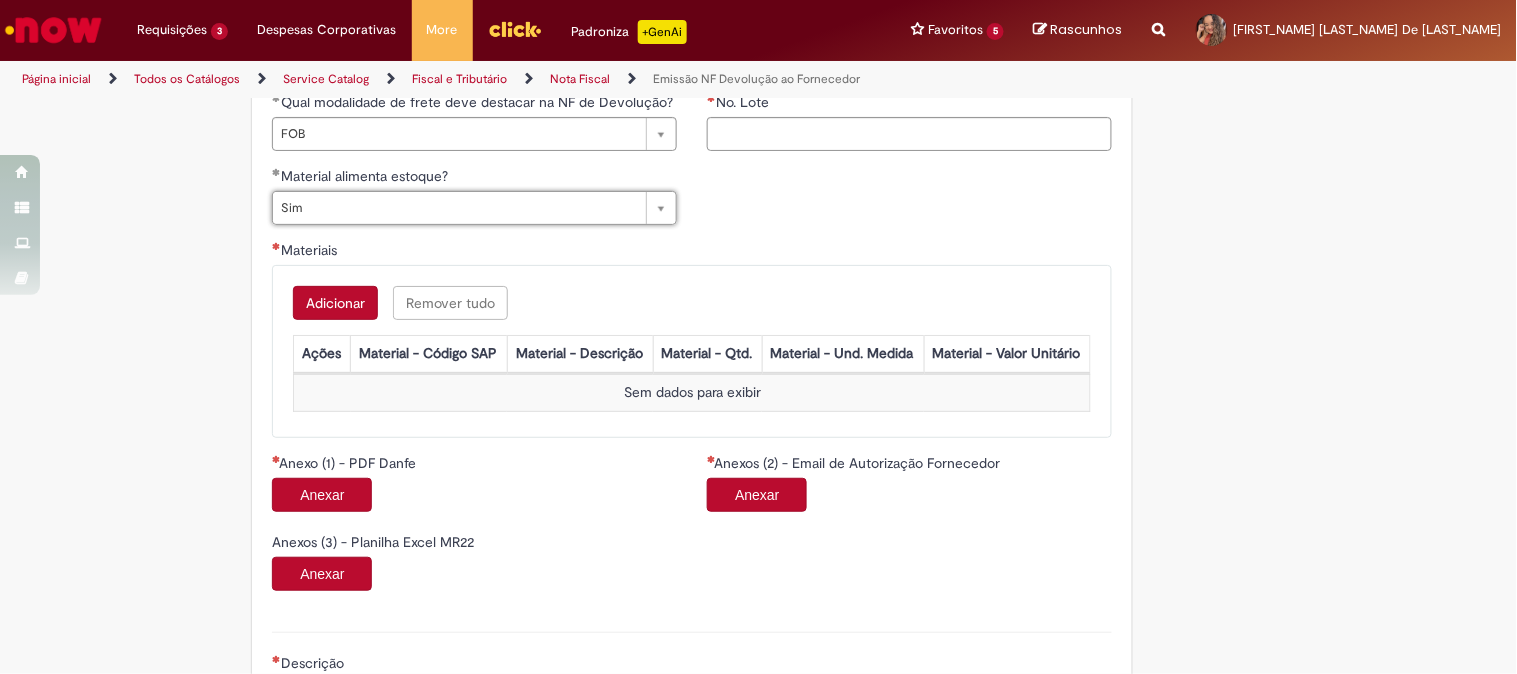 click on "Adicionar" at bounding box center (335, 303) 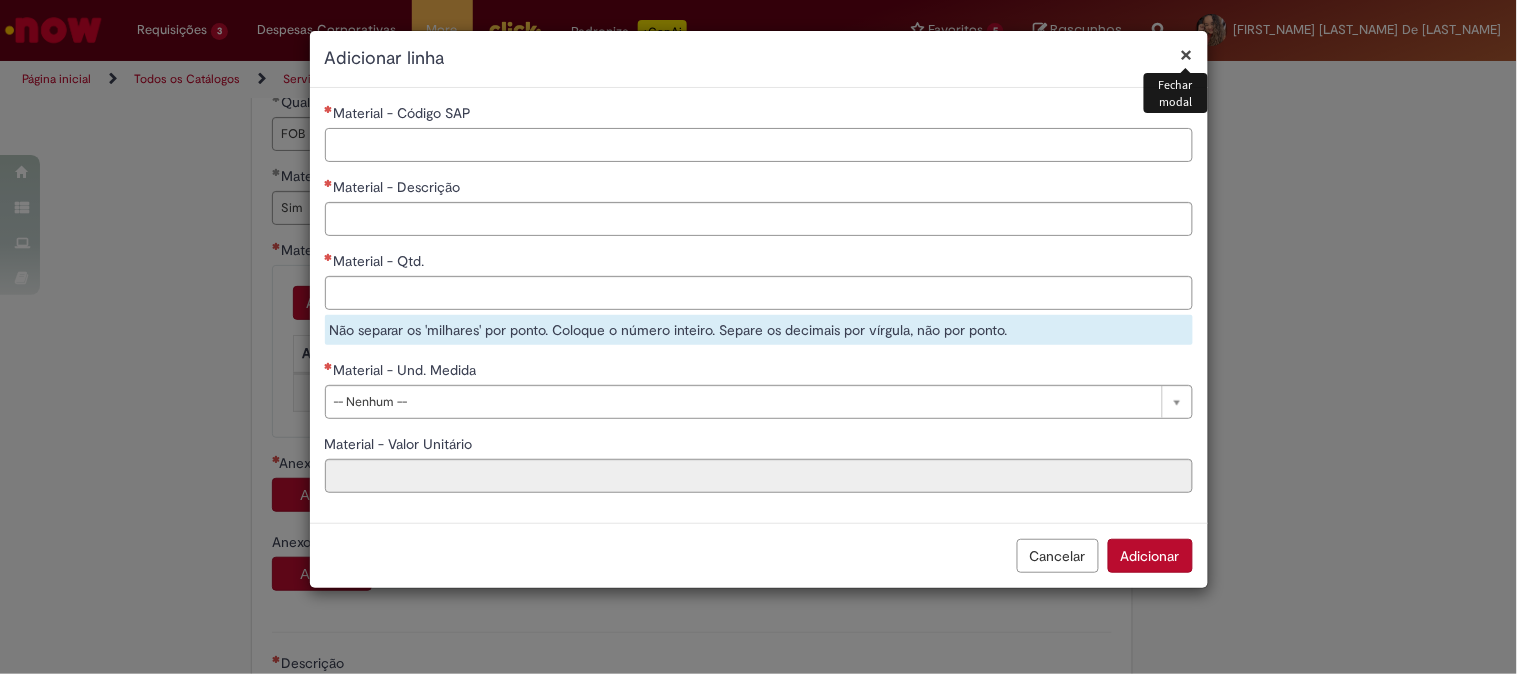 click on "Material - Código SAP" at bounding box center [759, 145] 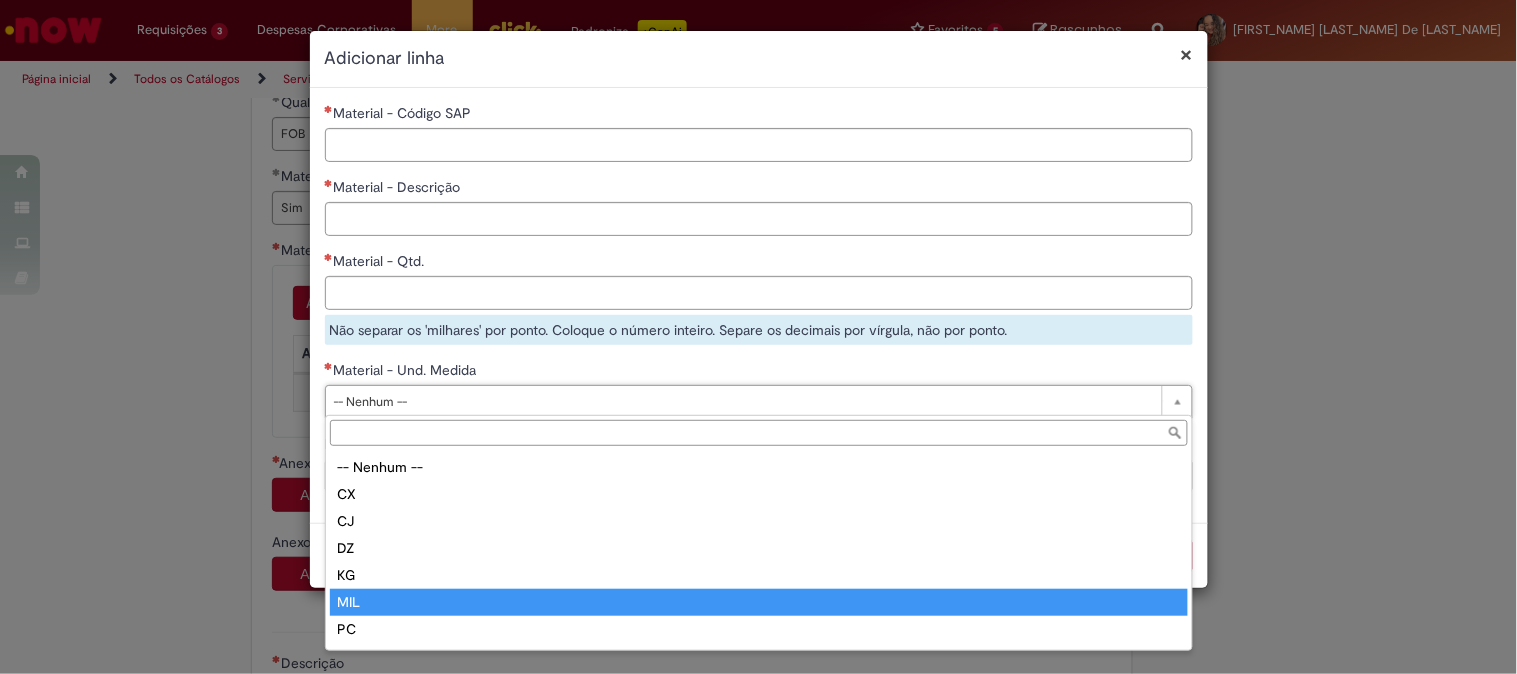type on "***" 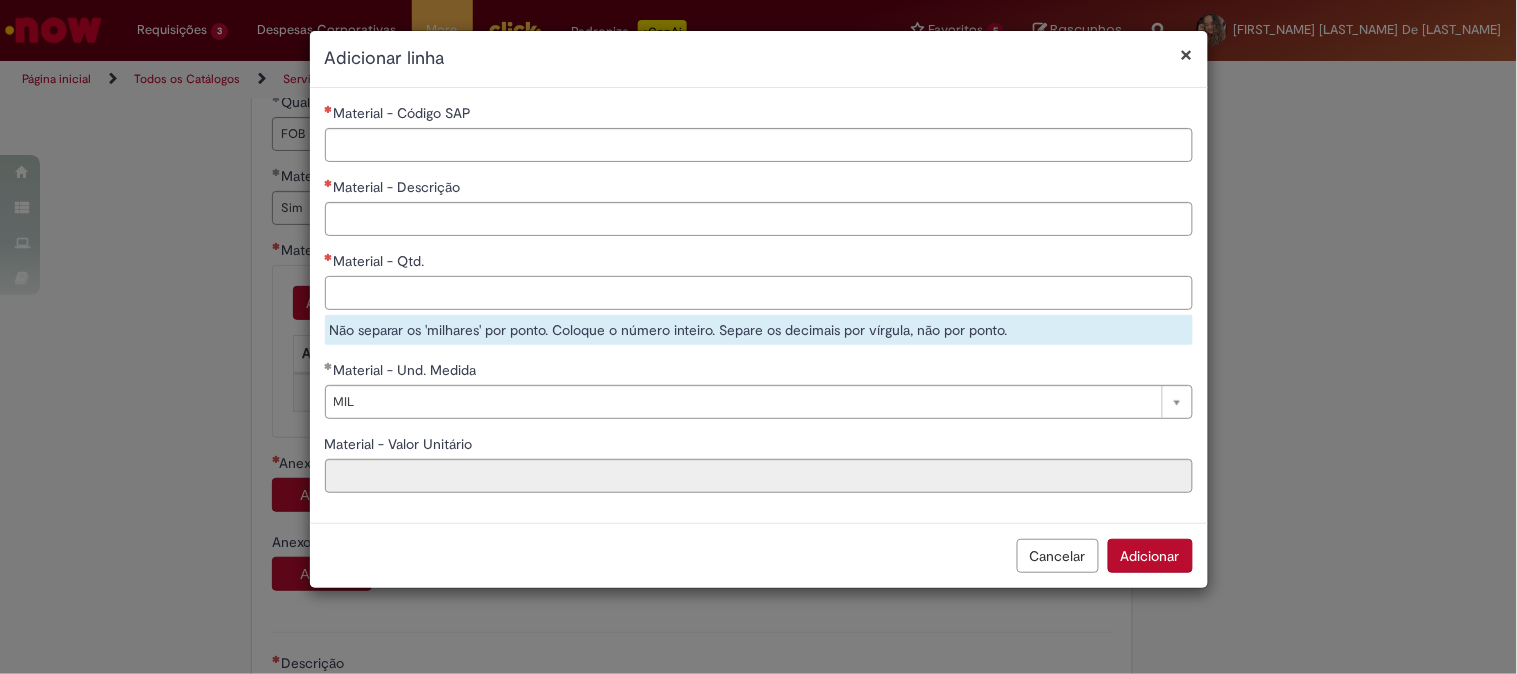 click on "Material - Qtd." at bounding box center [759, 293] 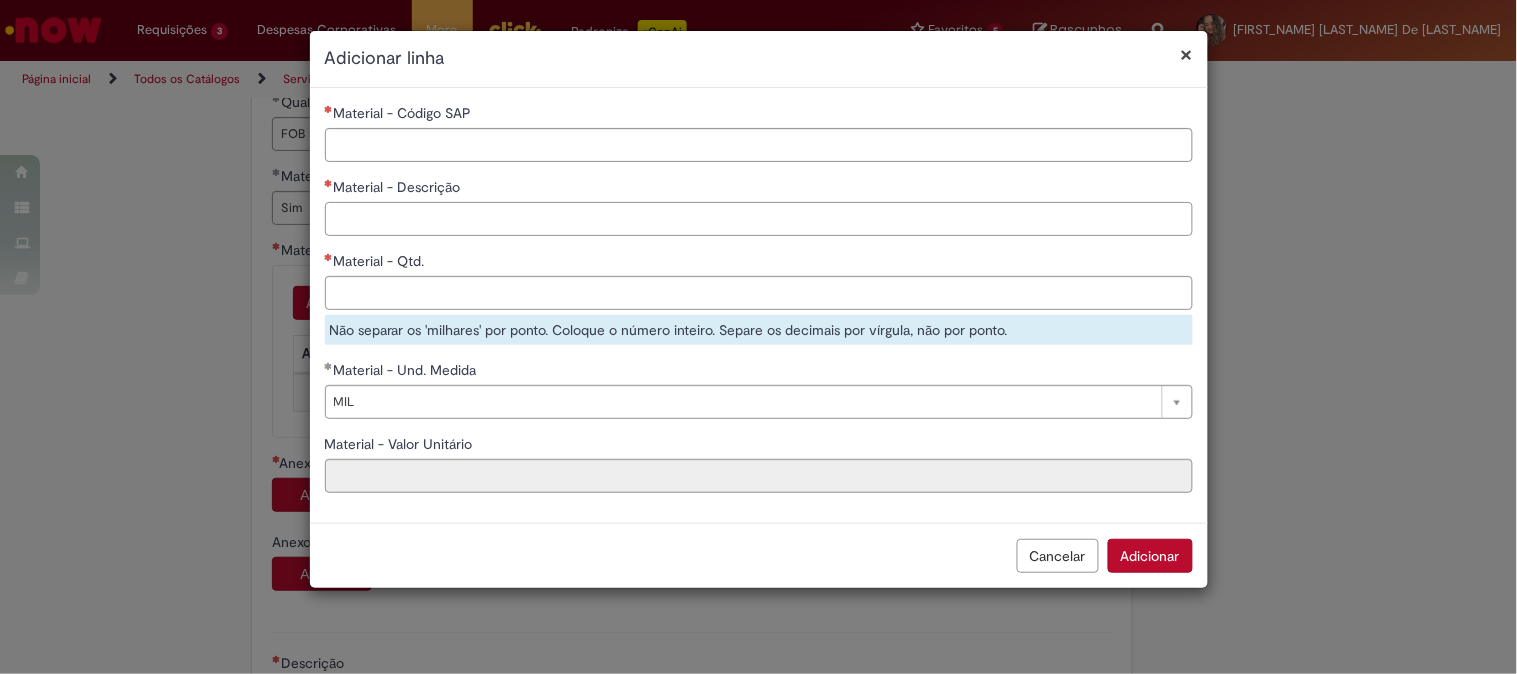 click on "Material - Descrição" at bounding box center (759, 219) 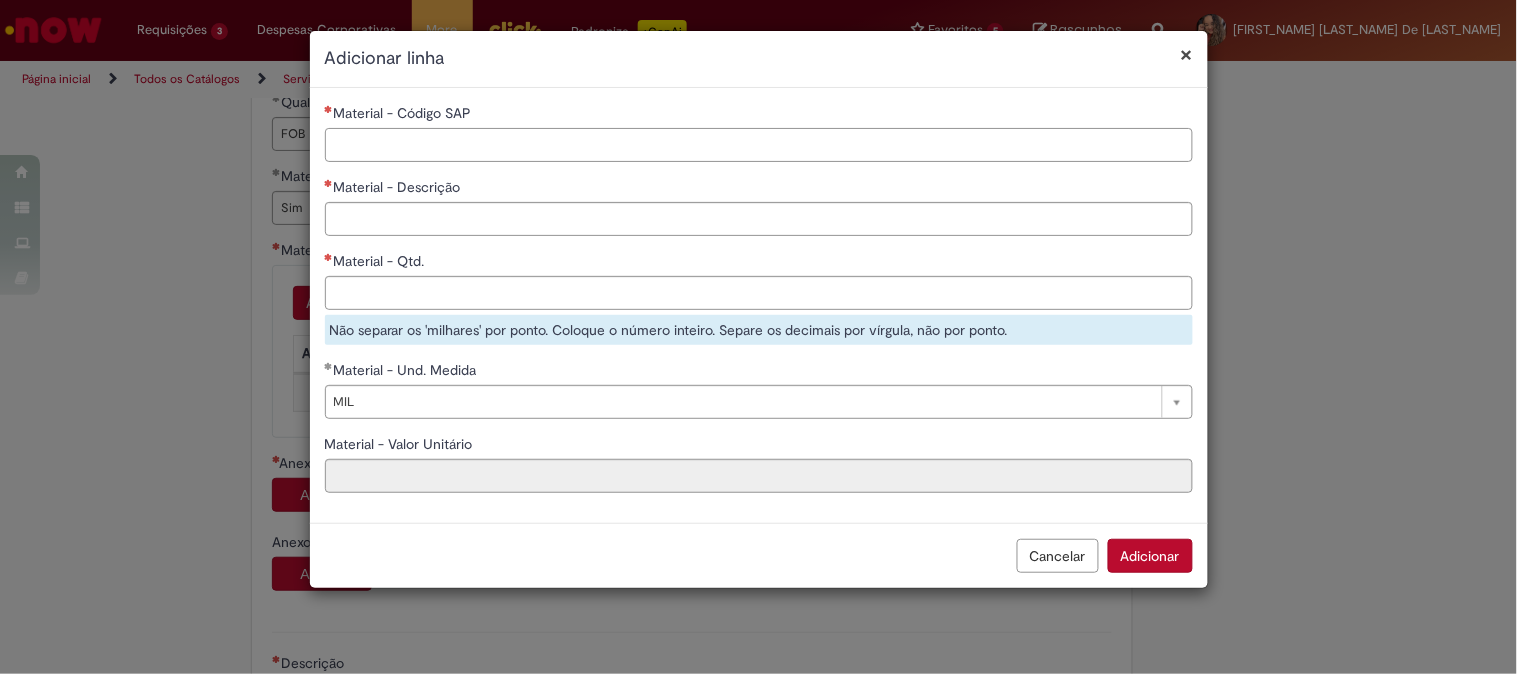 click on "Material - Código SAP" at bounding box center [759, 145] 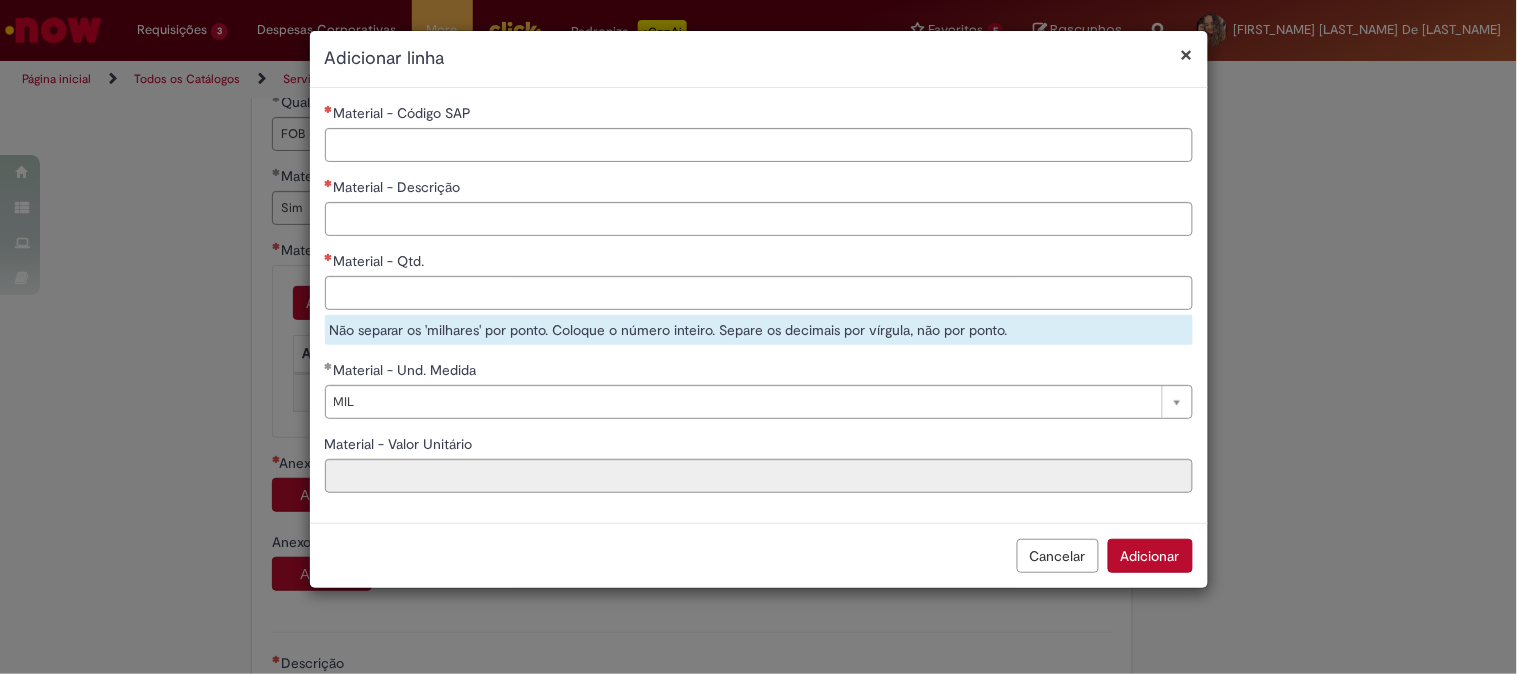 click on "Material - Qtd." at bounding box center (759, 263) 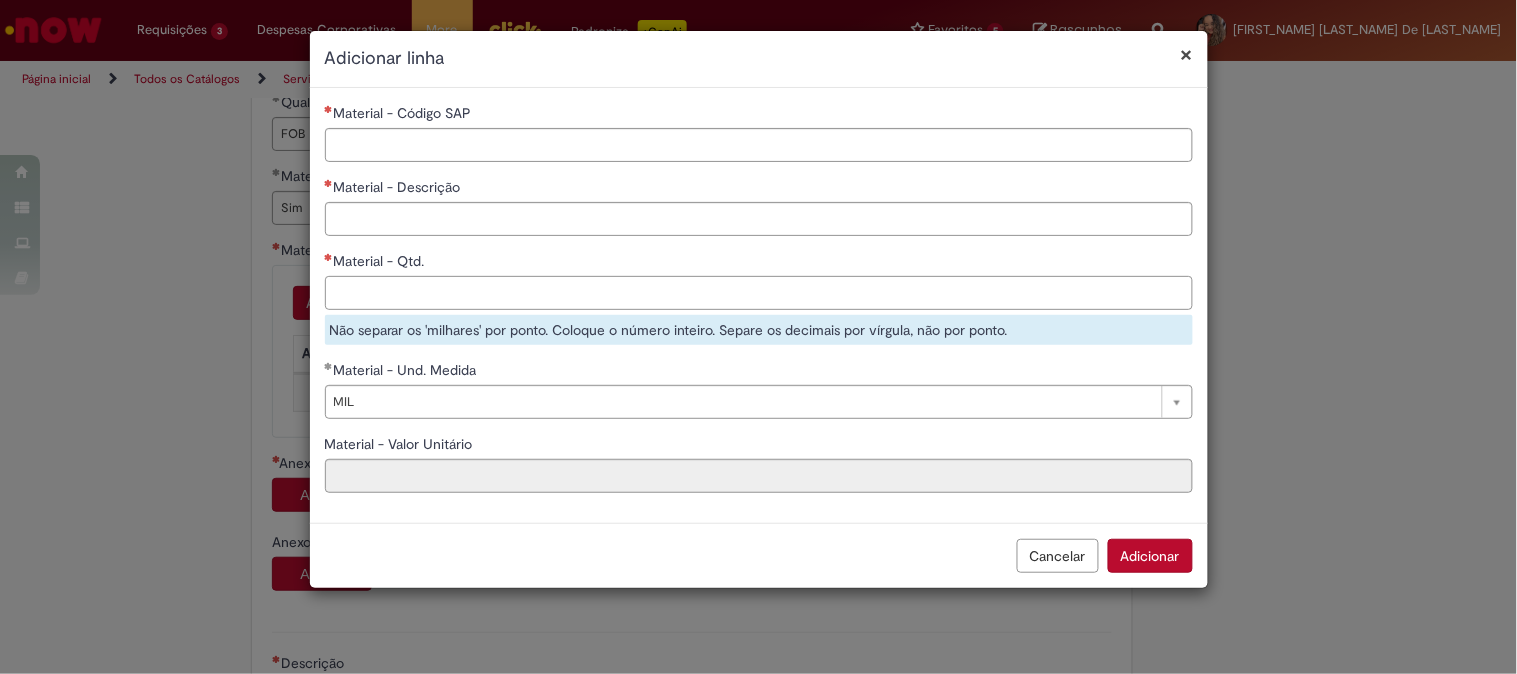 click on "Material - Qtd." at bounding box center [759, 293] 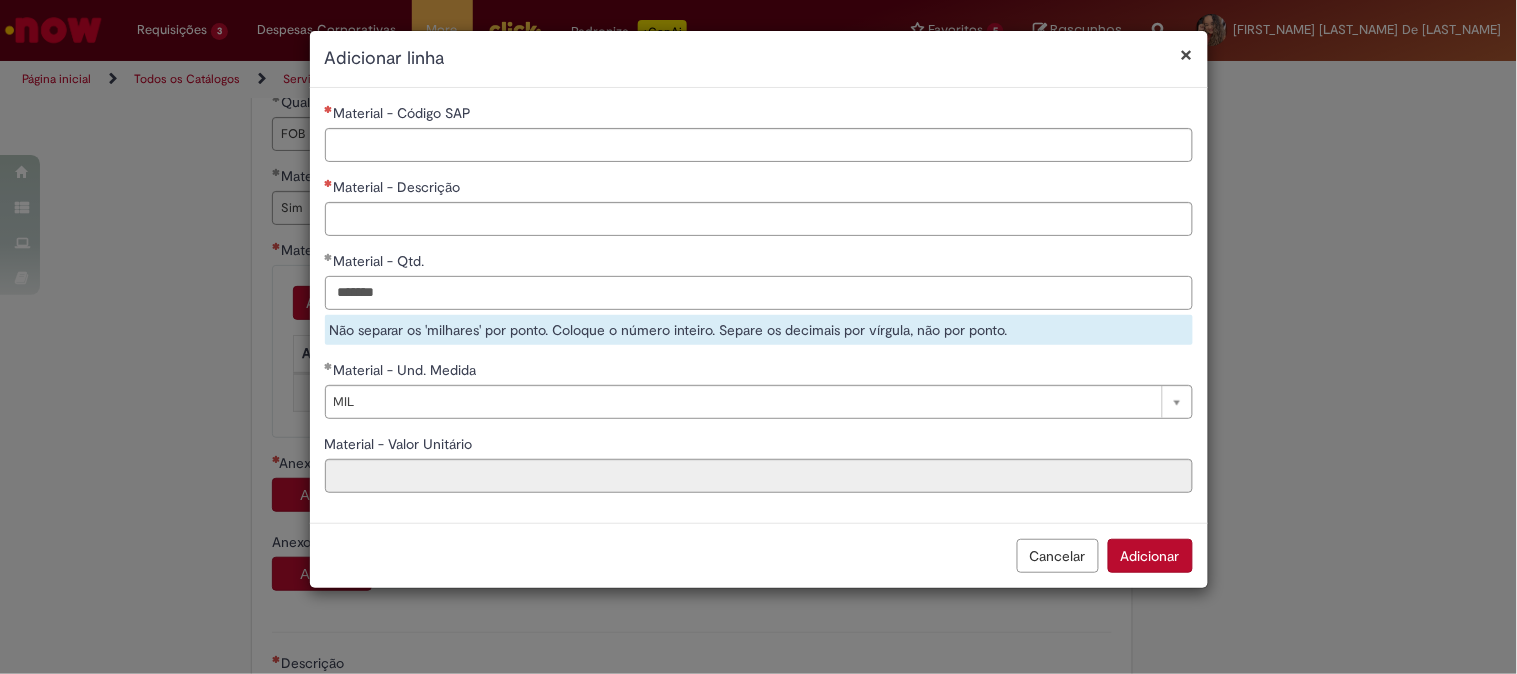 type on "*******" 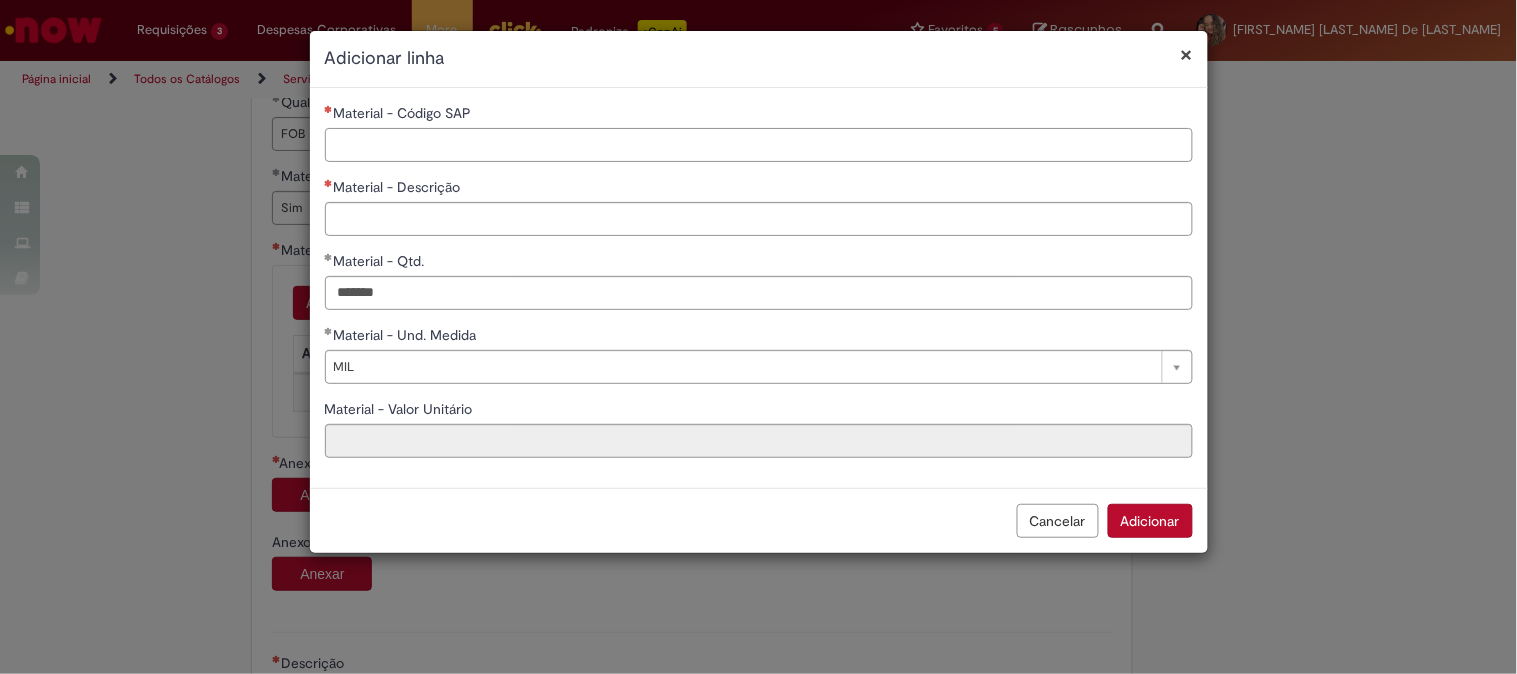 click on "Material - Código SAP" at bounding box center [759, 145] 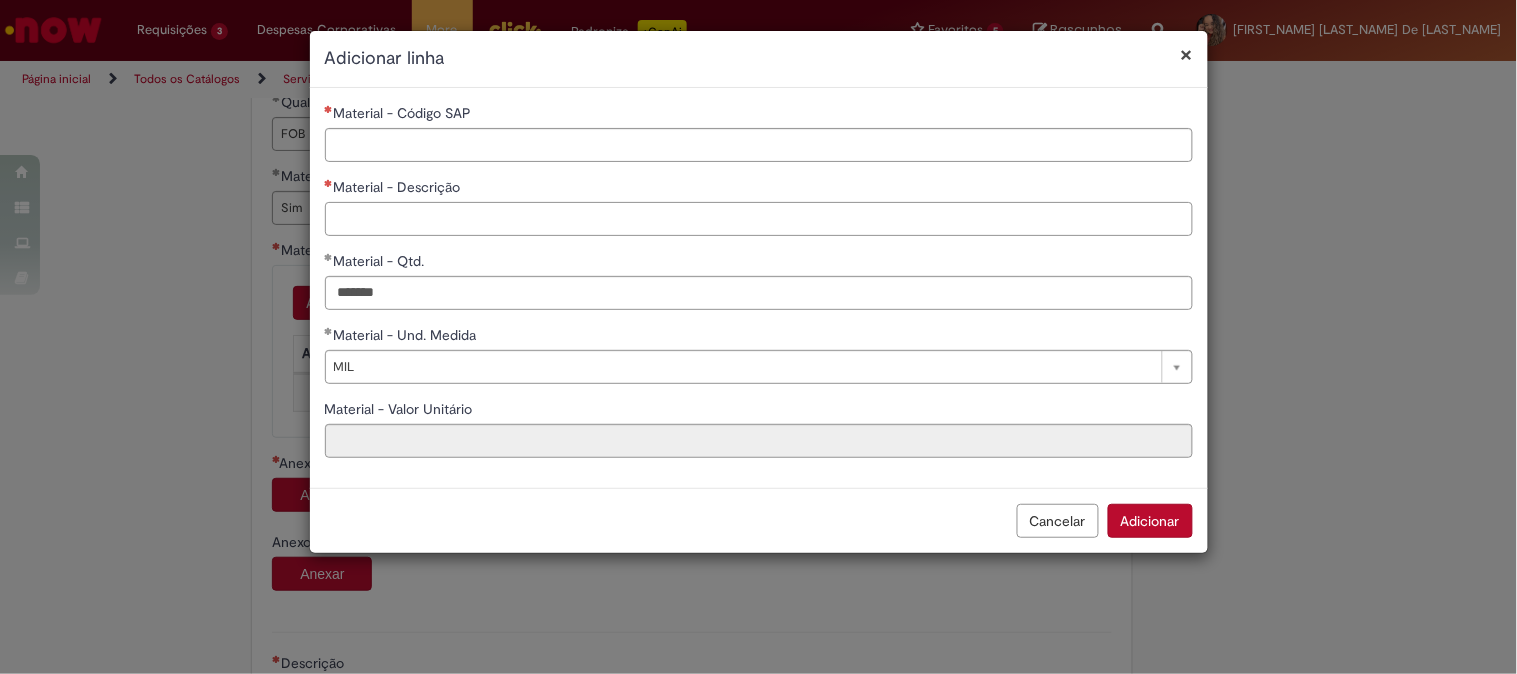click on "Material - Descrição" at bounding box center (759, 219) 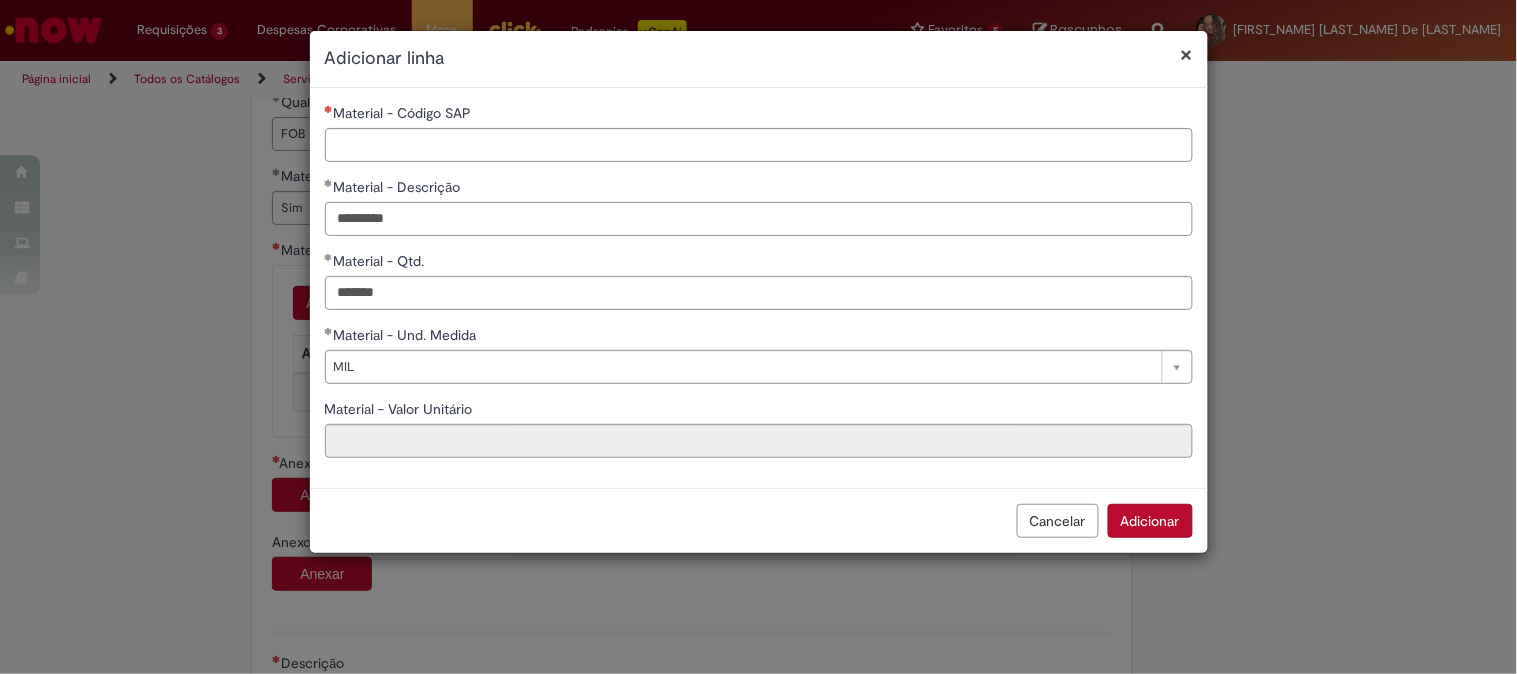type on "*********" 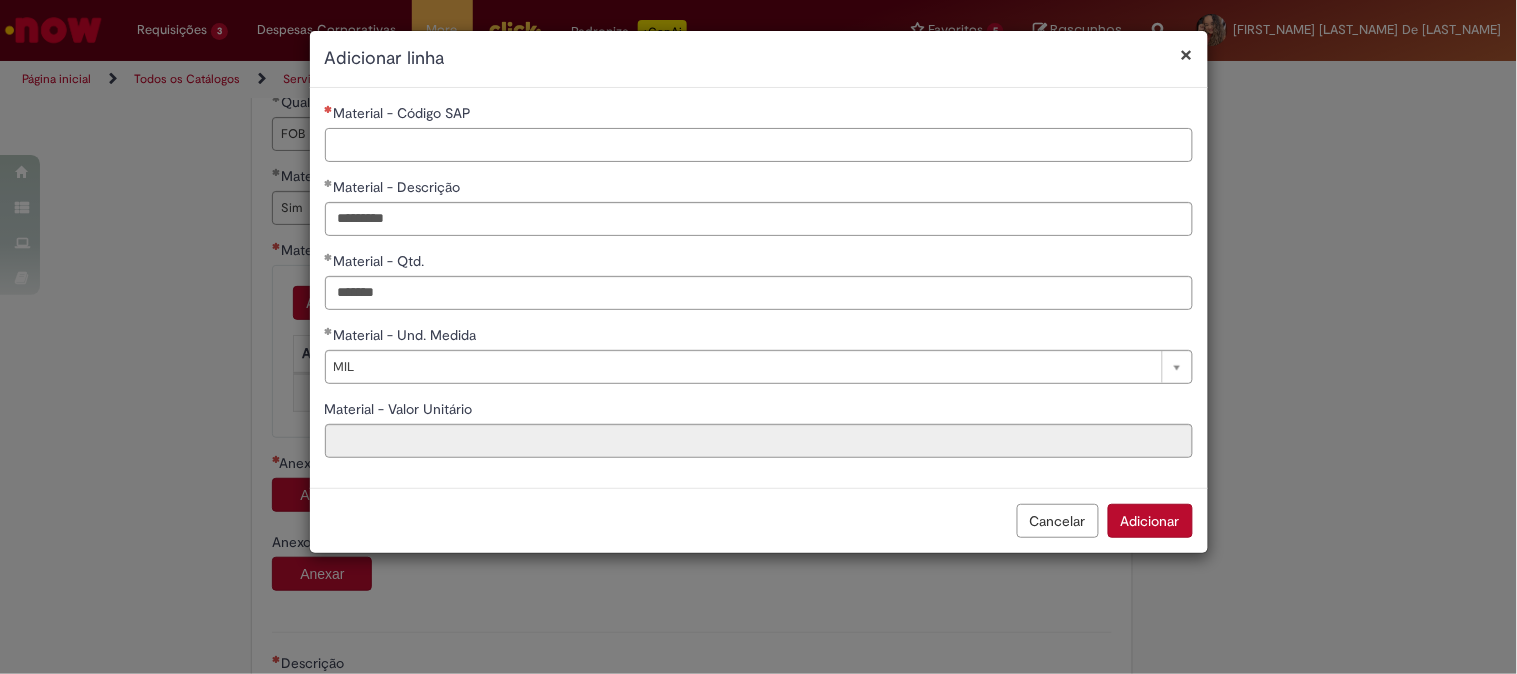 click on "Material - Código SAP" at bounding box center (759, 145) 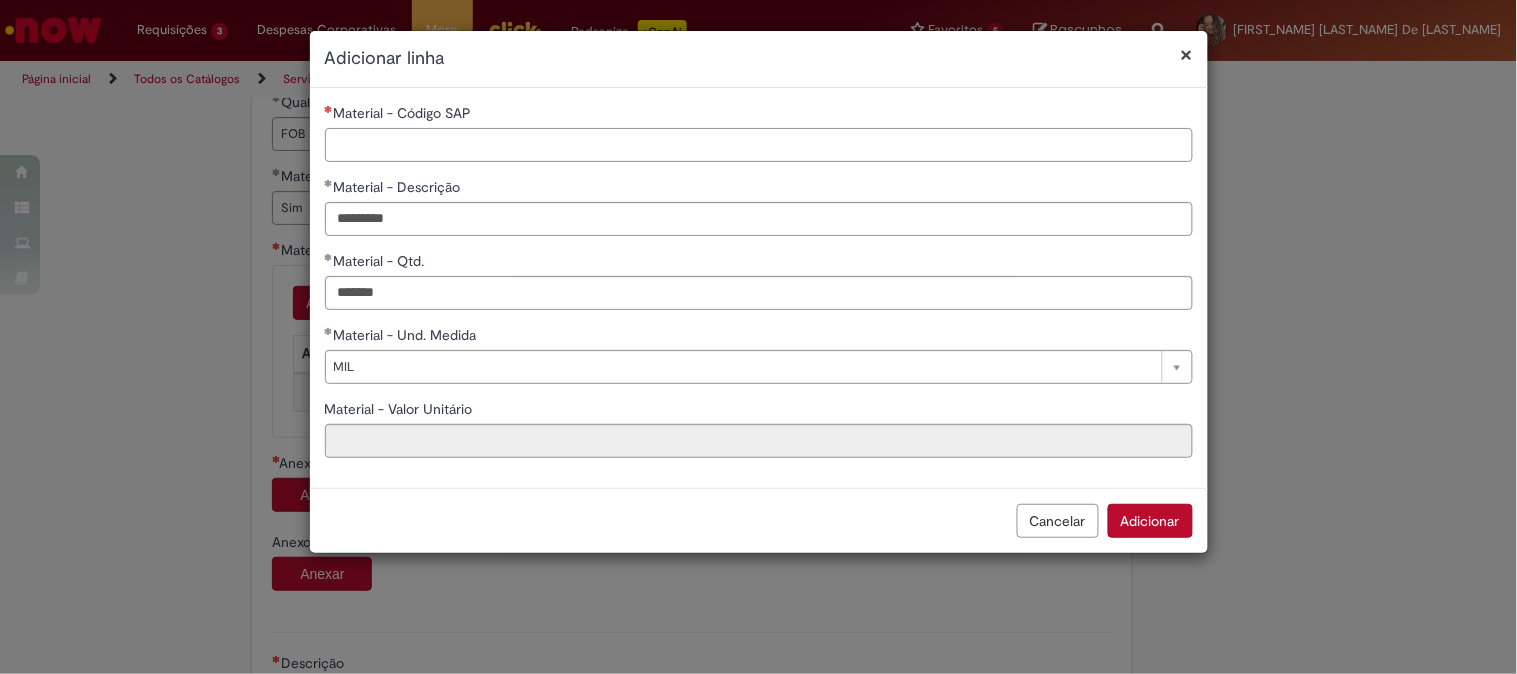 paste on "********" 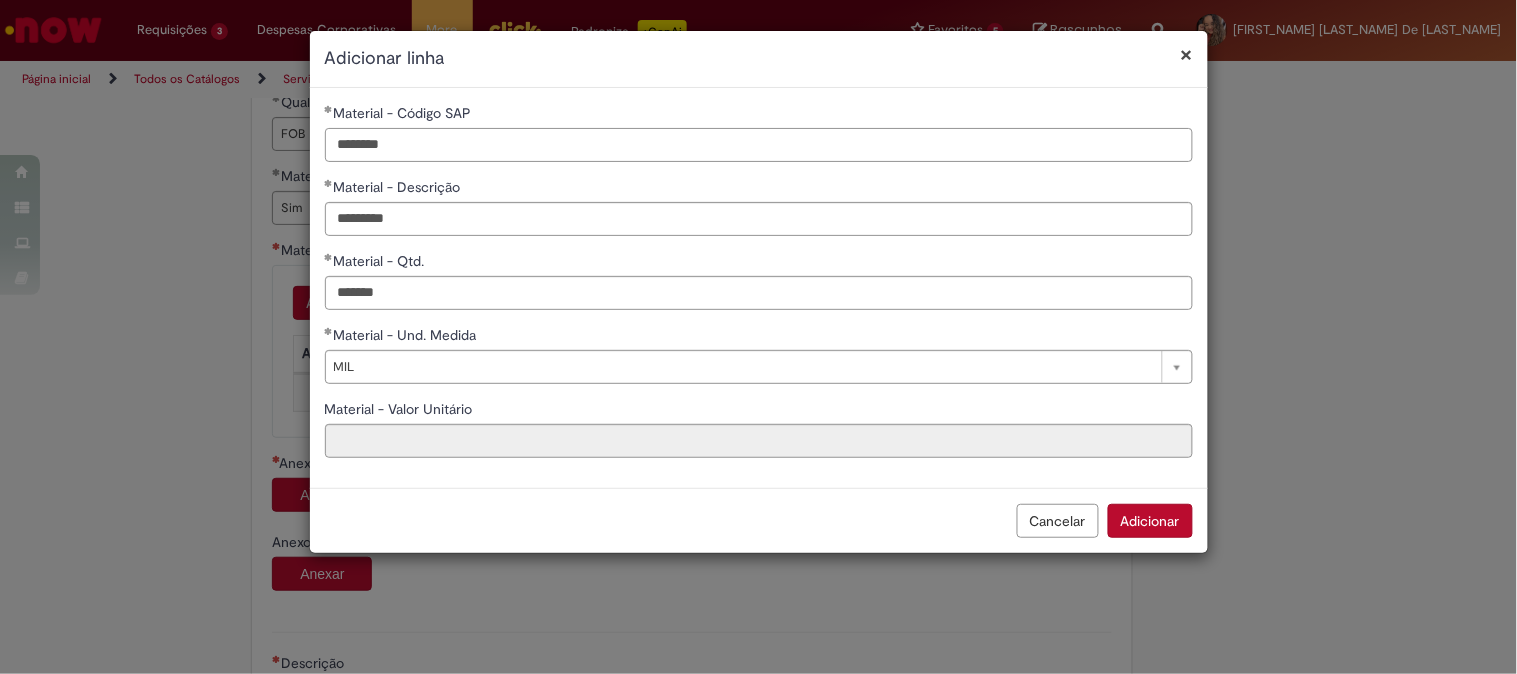 type on "********" 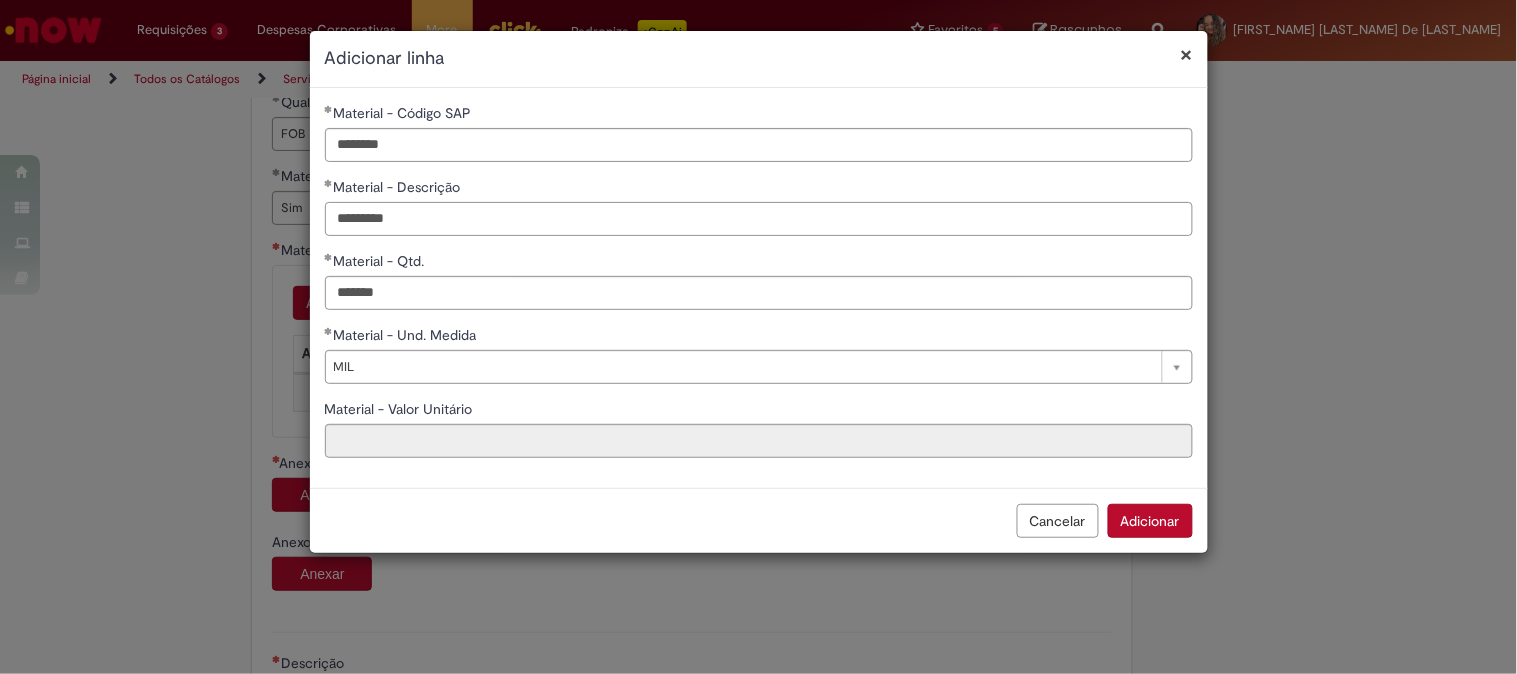 click on "*********" at bounding box center (759, 219) 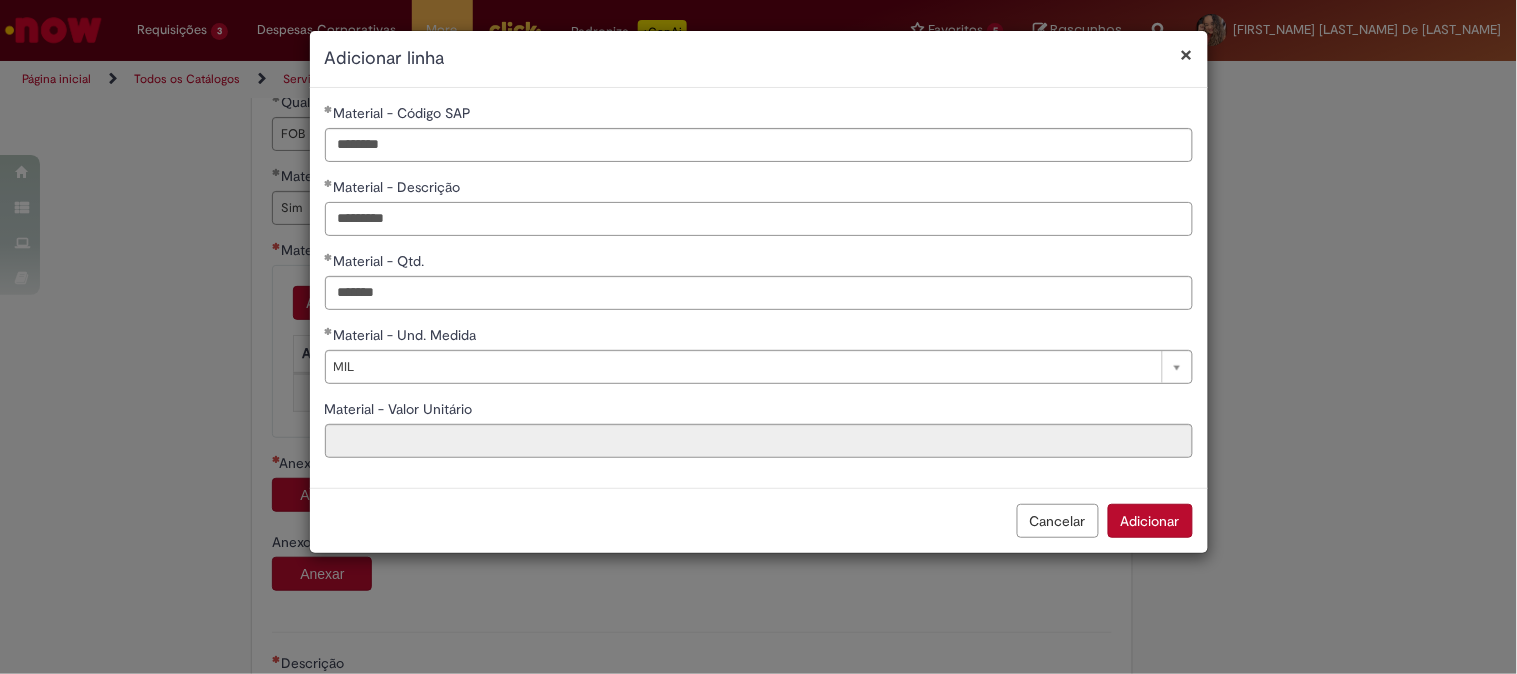 drag, startPoint x: 417, startPoint y: 214, endPoint x: 136, endPoint y: 222, distance: 281.11386 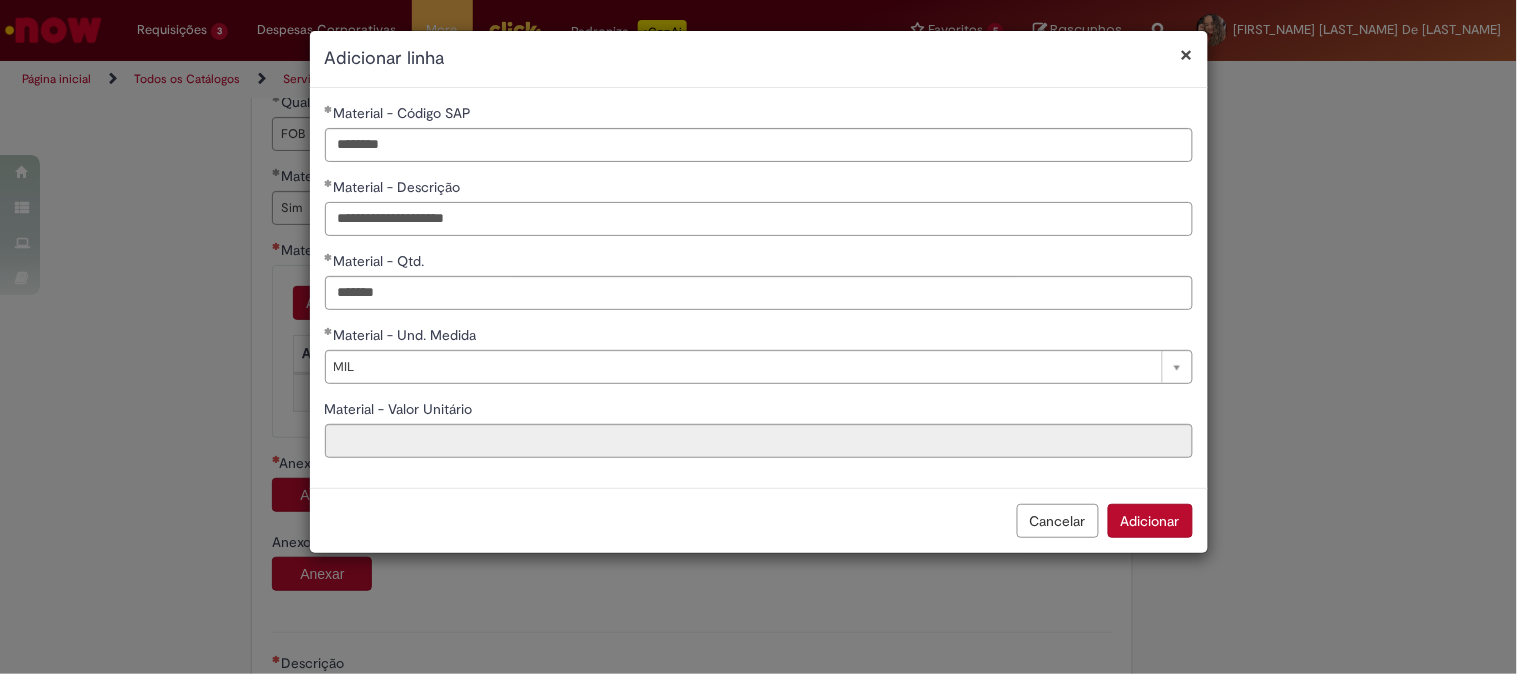 type on "**********" 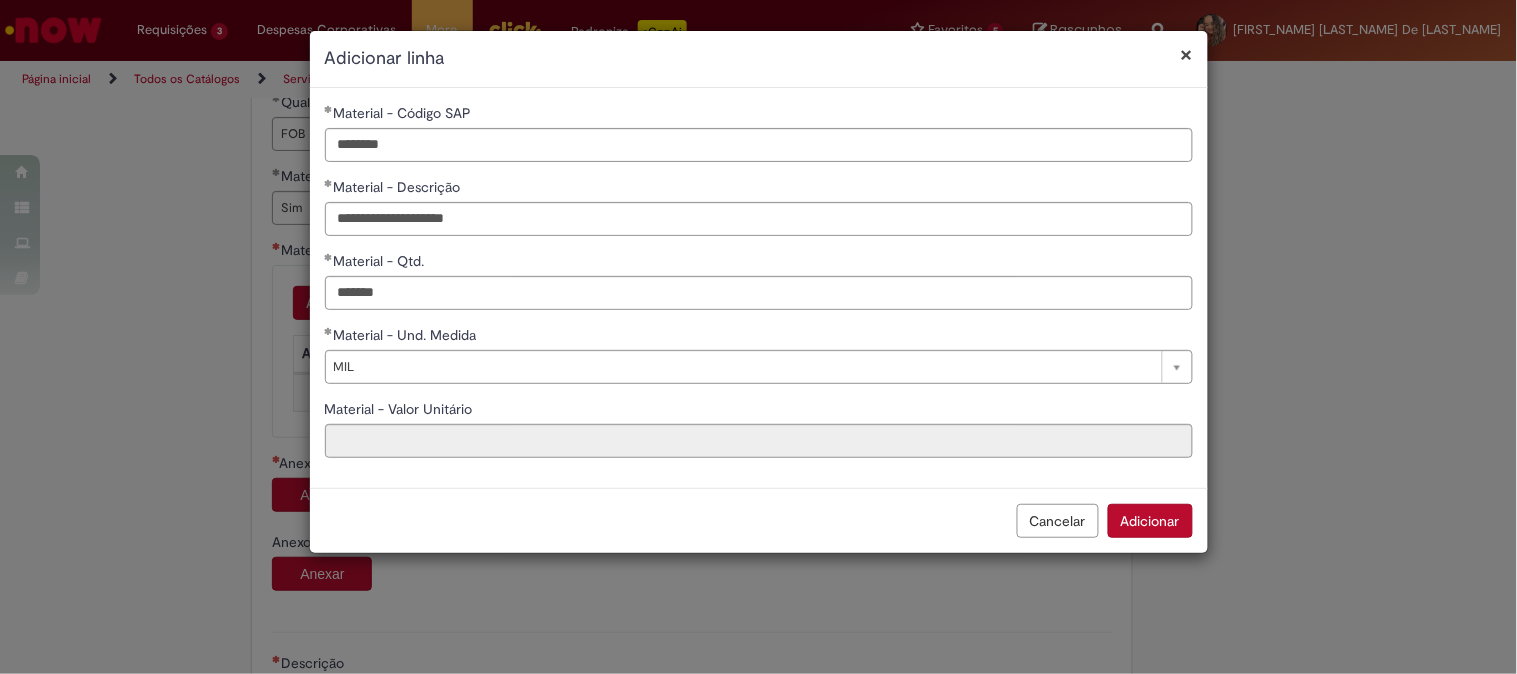 click on "**********" at bounding box center (759, 288) 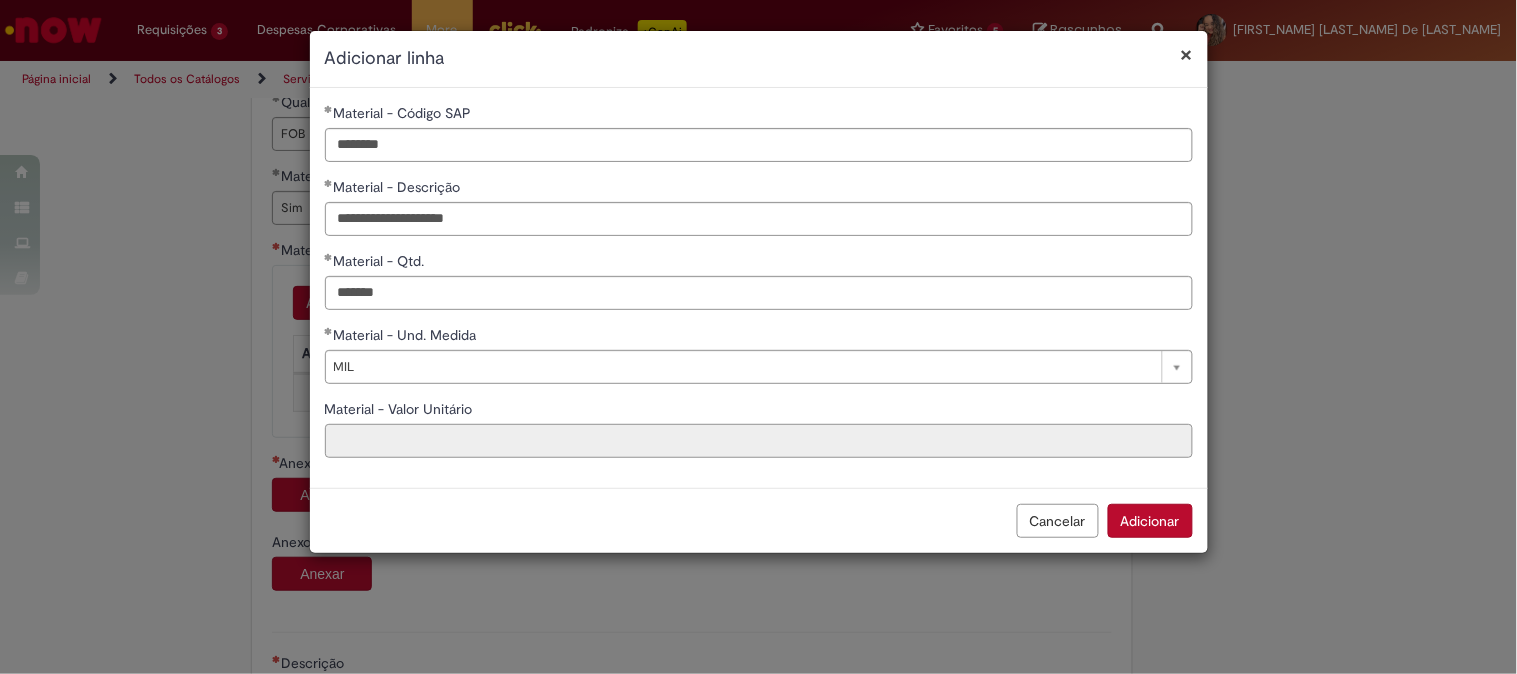 click on "Material - Valor Unitário" at bounding box center [759, 441] 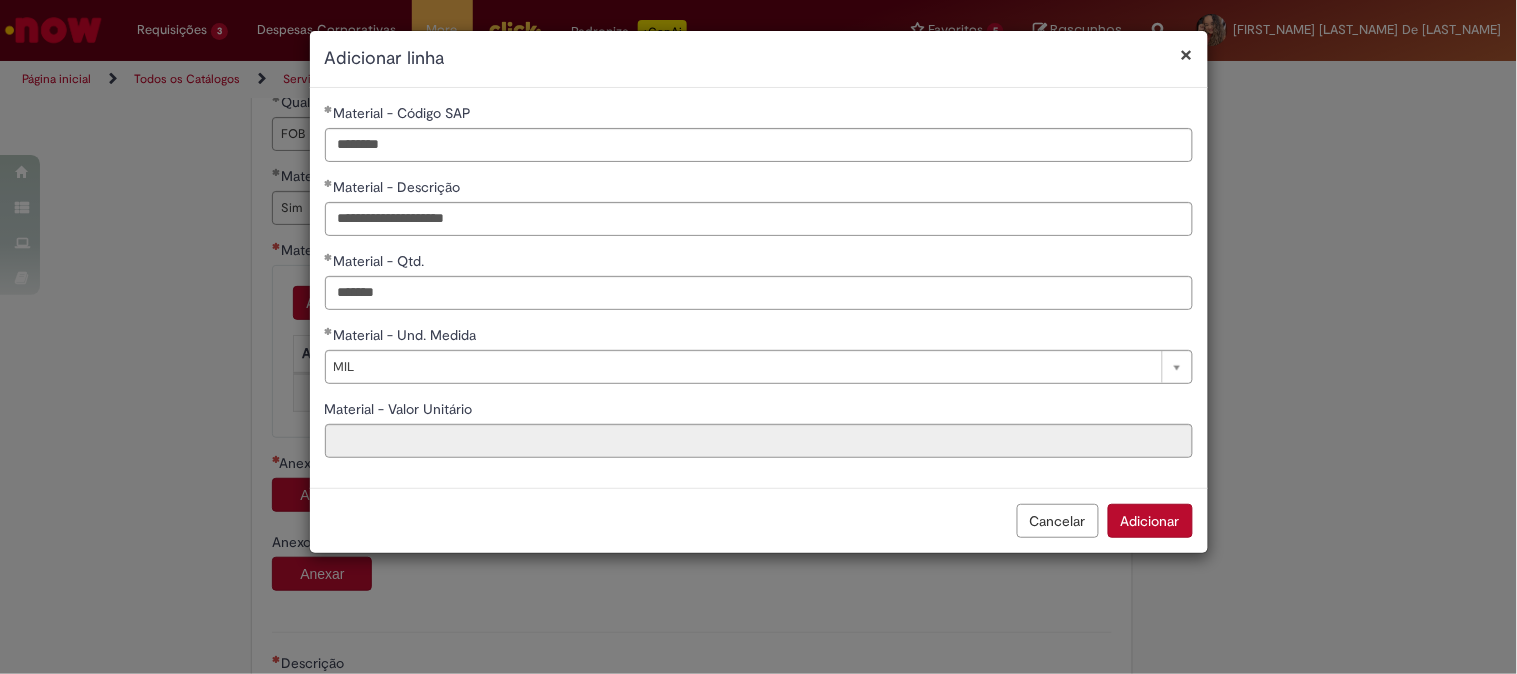 click on "Material - Valor Unitário" at bounding box center [759, 411] 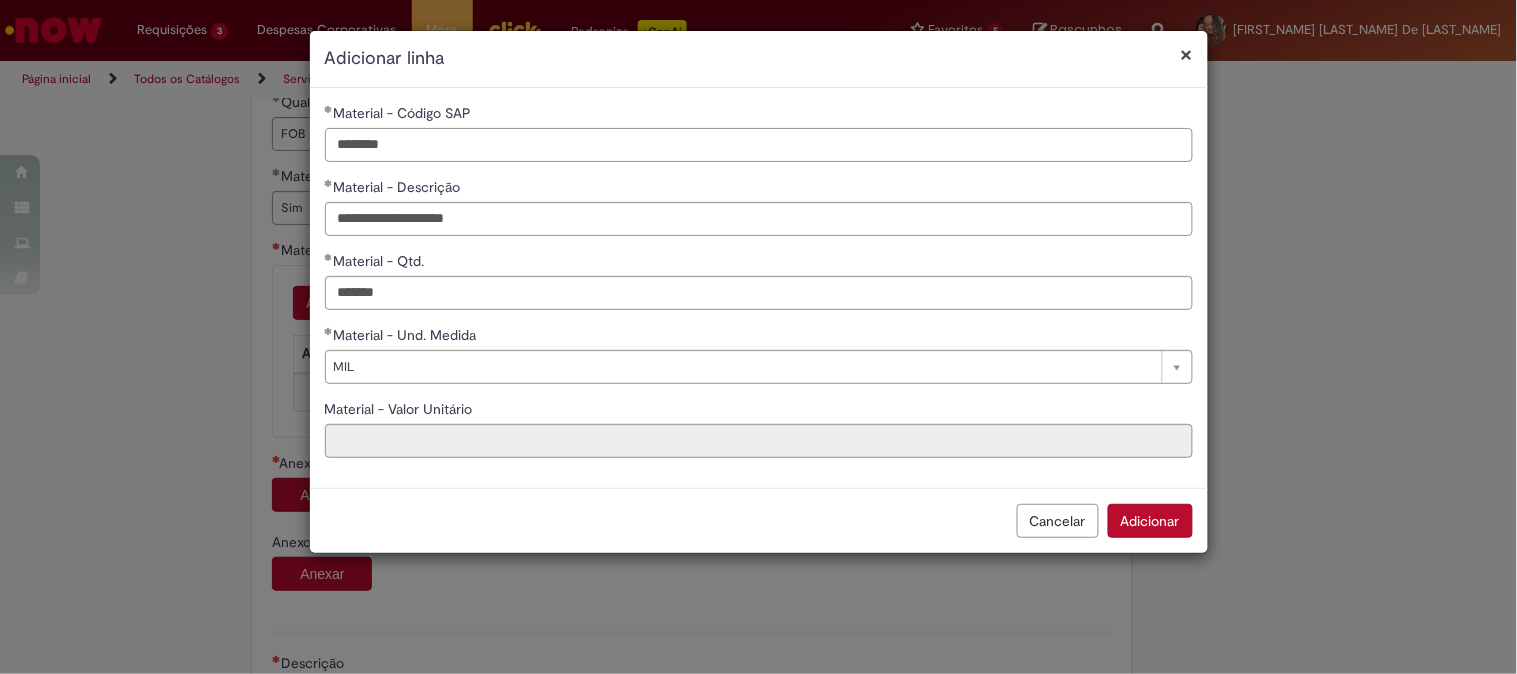 click on "********" at bounding box center [759, 145] 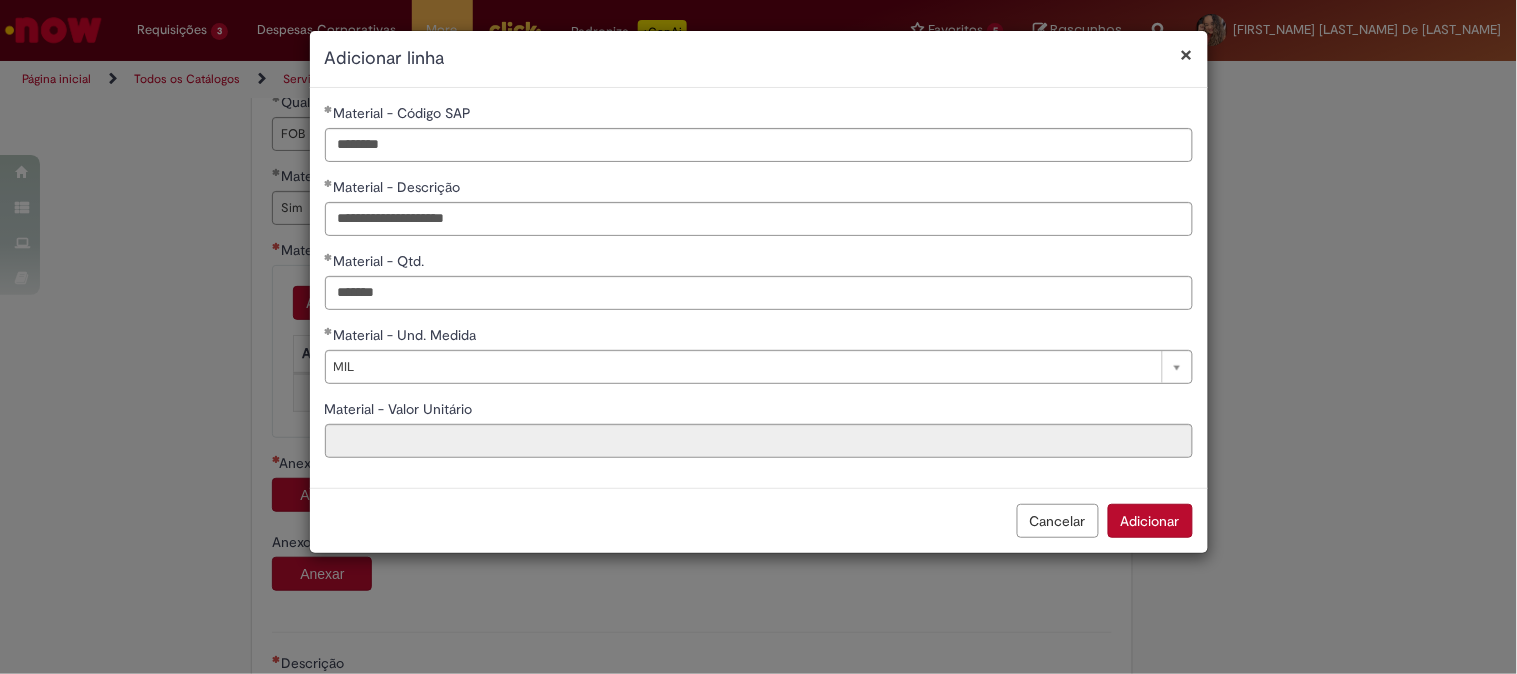 click on "Adicionar" at bounding box center [1150, 521] 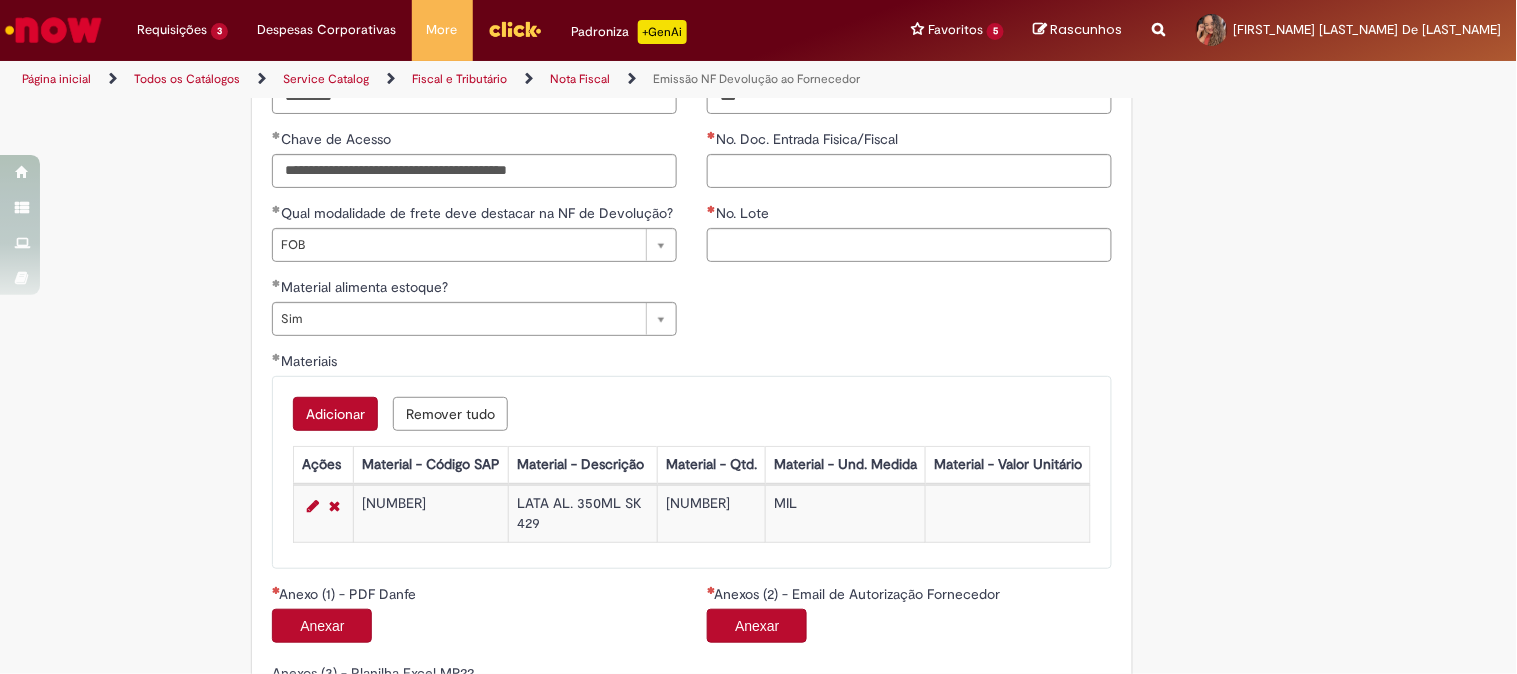 scroll, scrollTop: 1666, scrollLeft: 0, axis: vertical 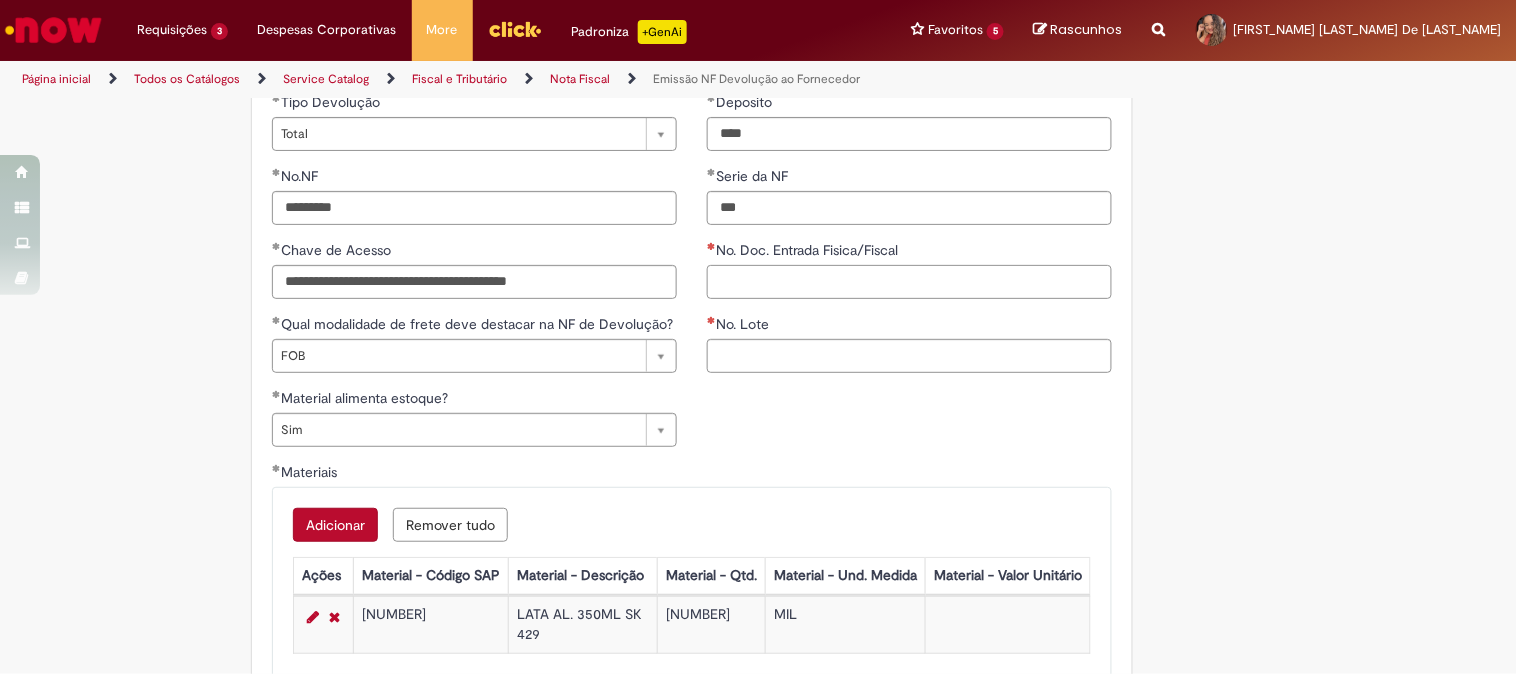 click on "No. Doc. Entrada Fisica/Fiscal" at bounding box center [909, 282] 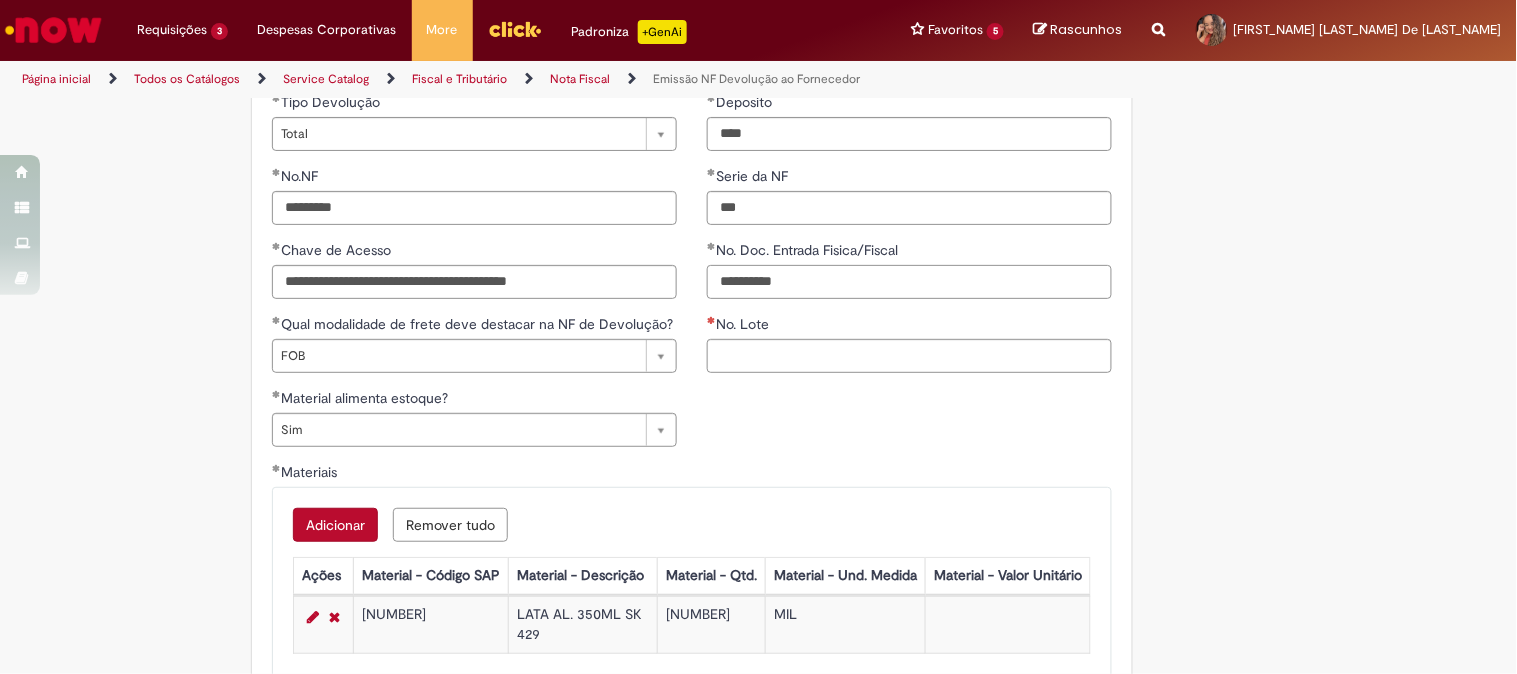 type on "**********" 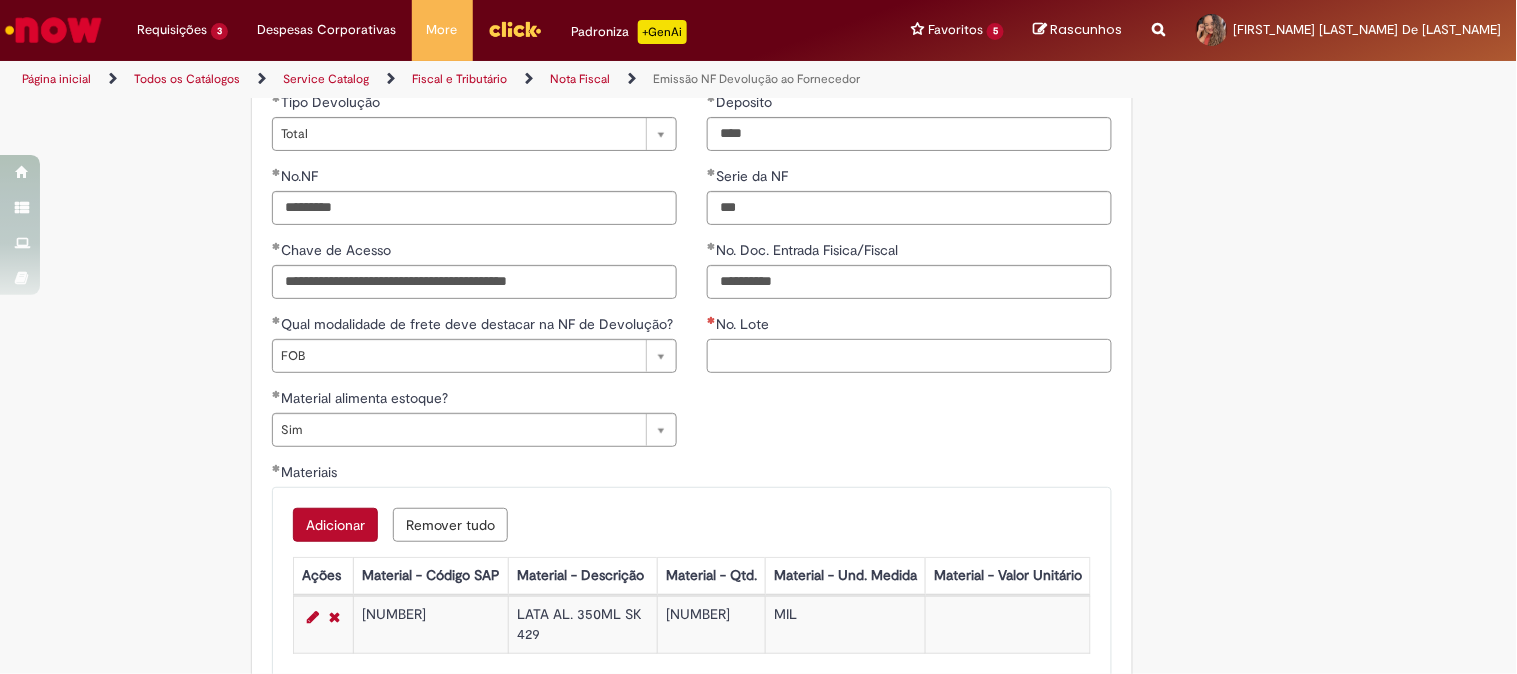 click on "No. Lote" at bounding box center [909, 356] 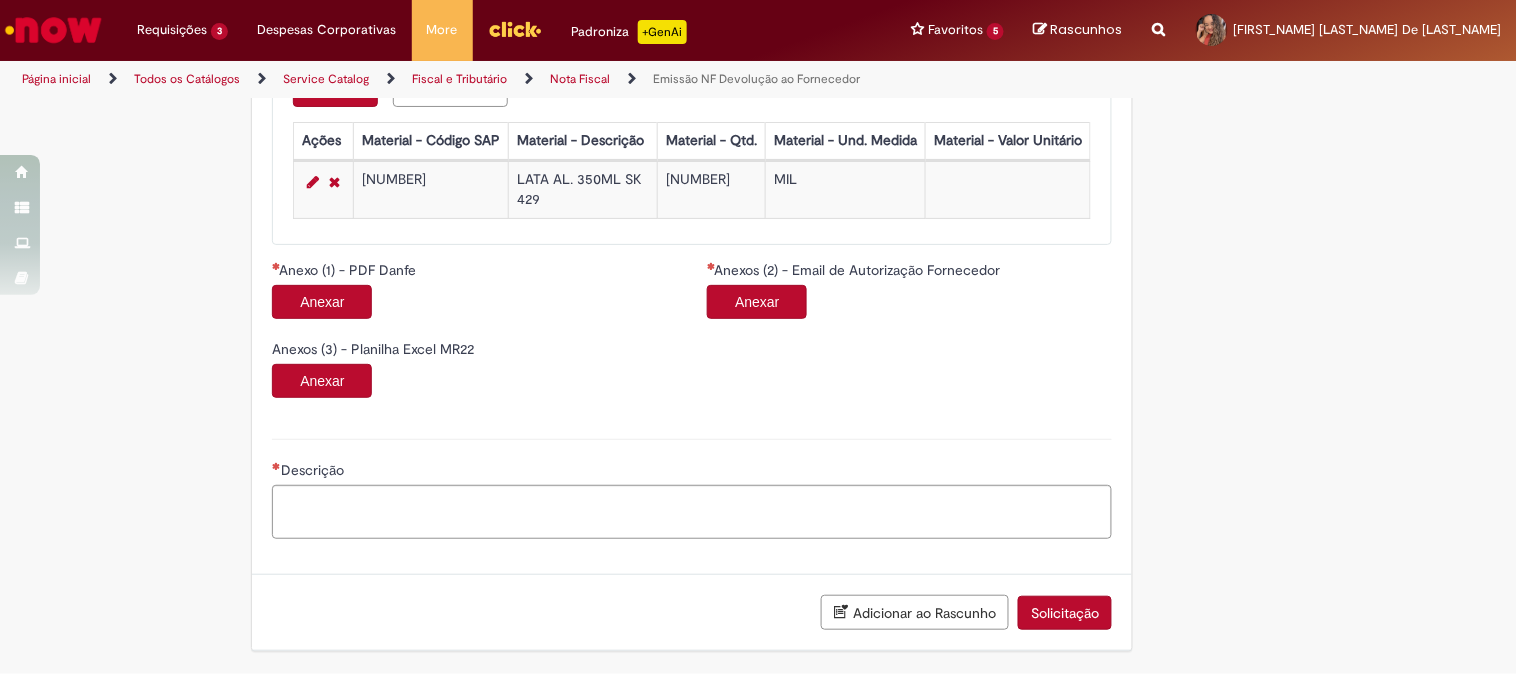scroll, scrollTop: 1993, scrollLeft: 0, axis: vertical 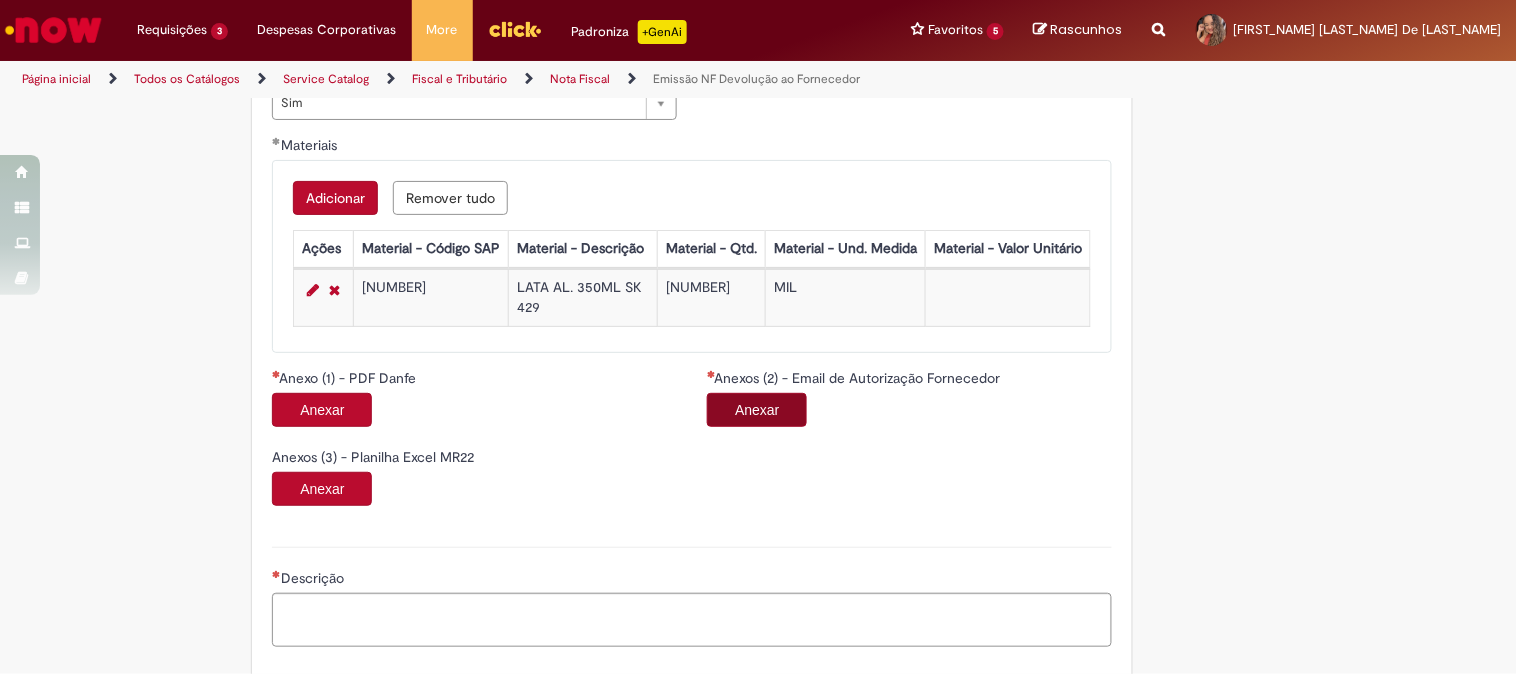 type on "**********" 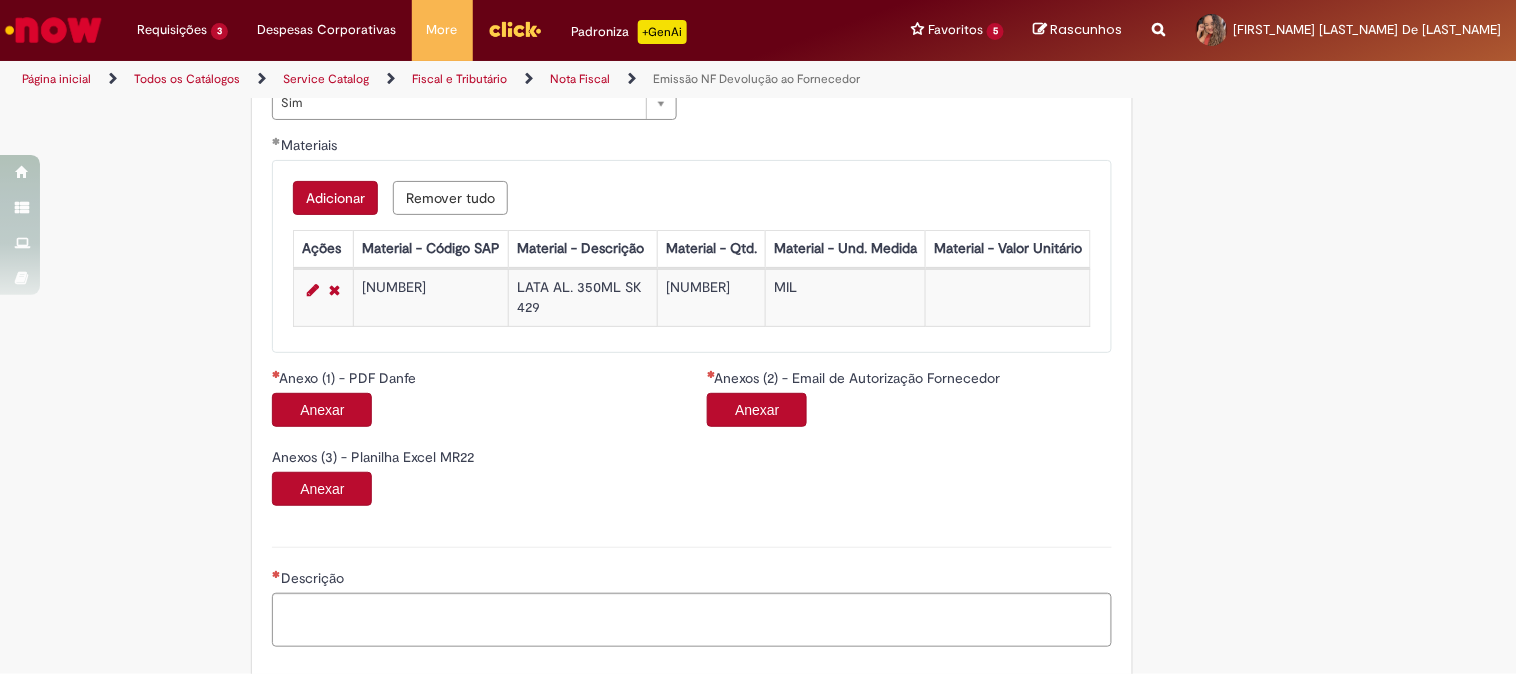 click on "Anexar" at bounding box center [757, 410] 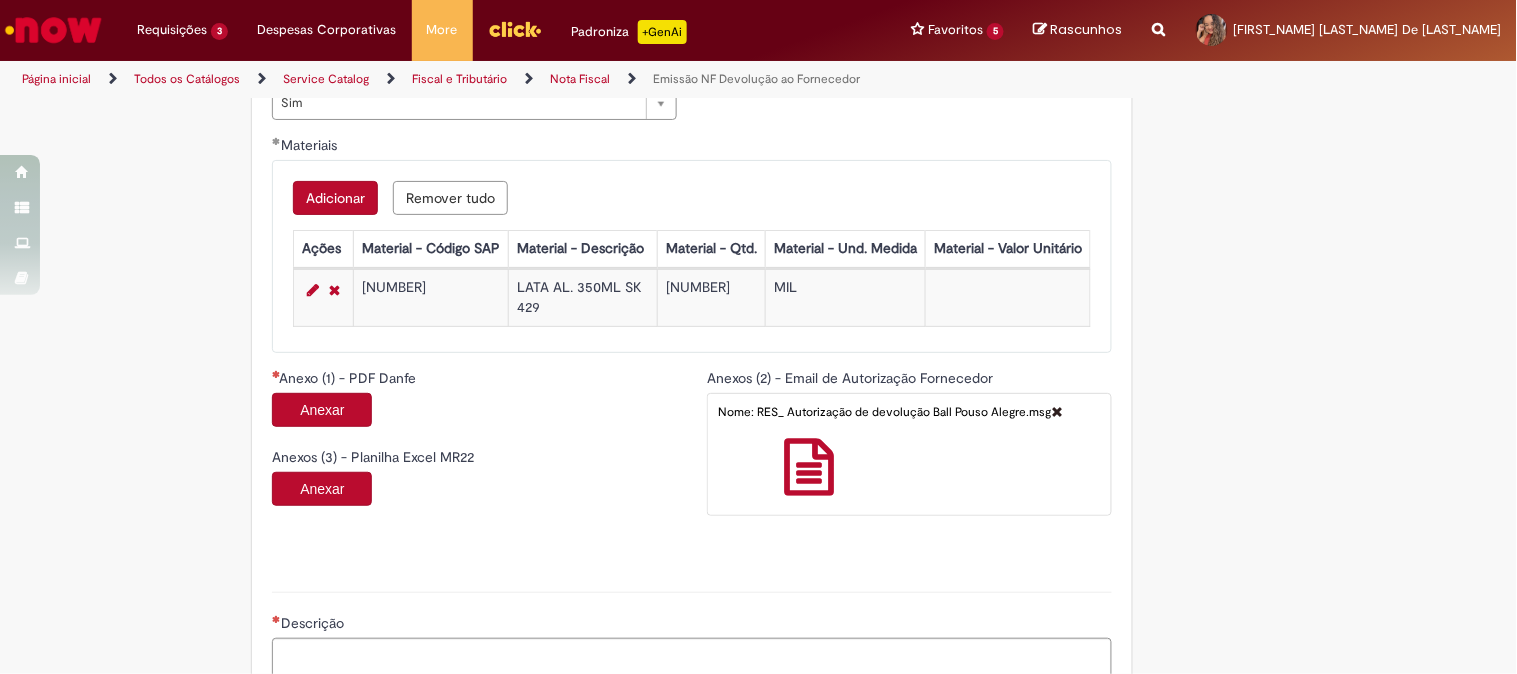 click on "Anexar" at bounding box center (322, 410) 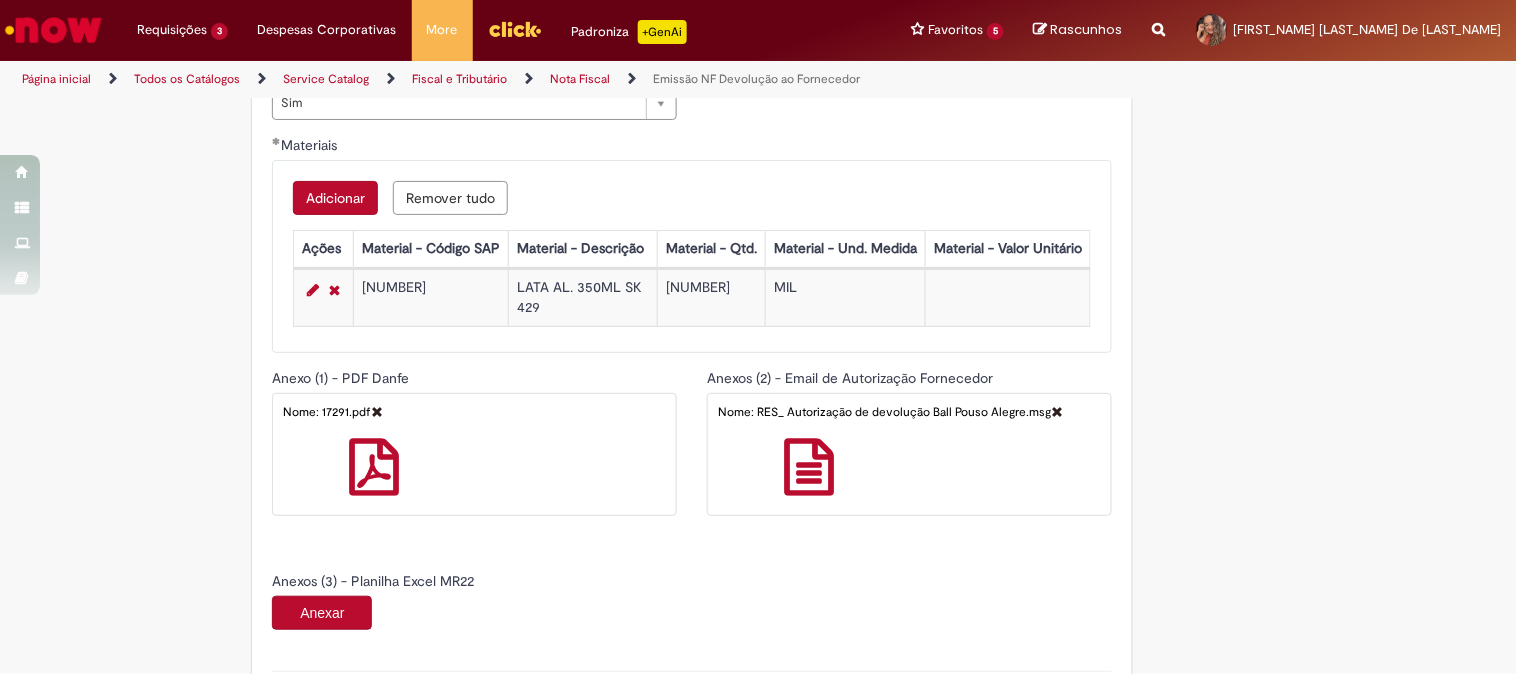 scroll, scrollTop: 2227, scrollLeft: 0, axis: vertical 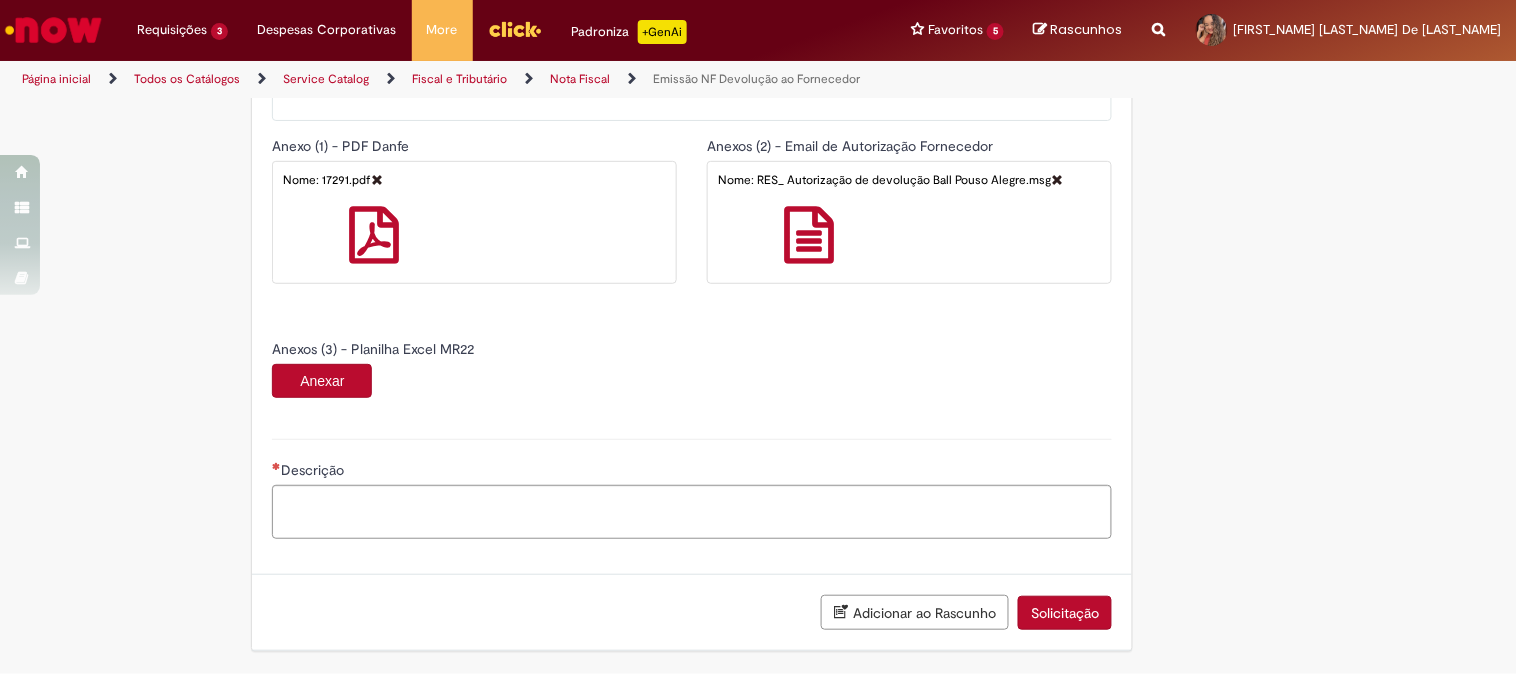 click on "Anexar" at bounding box center (322, 381) 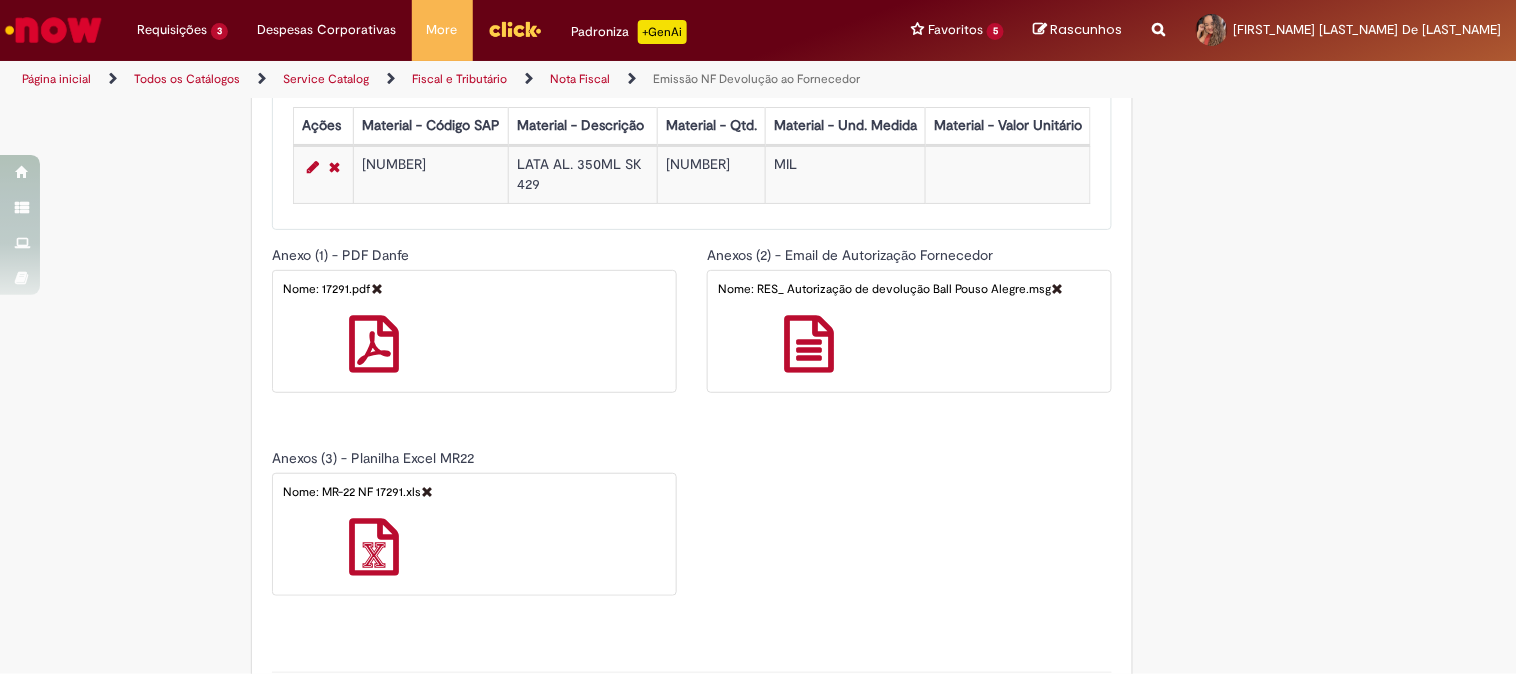 scroll, scrollTop: 2352, scrollLeft: 0, axis: vertical 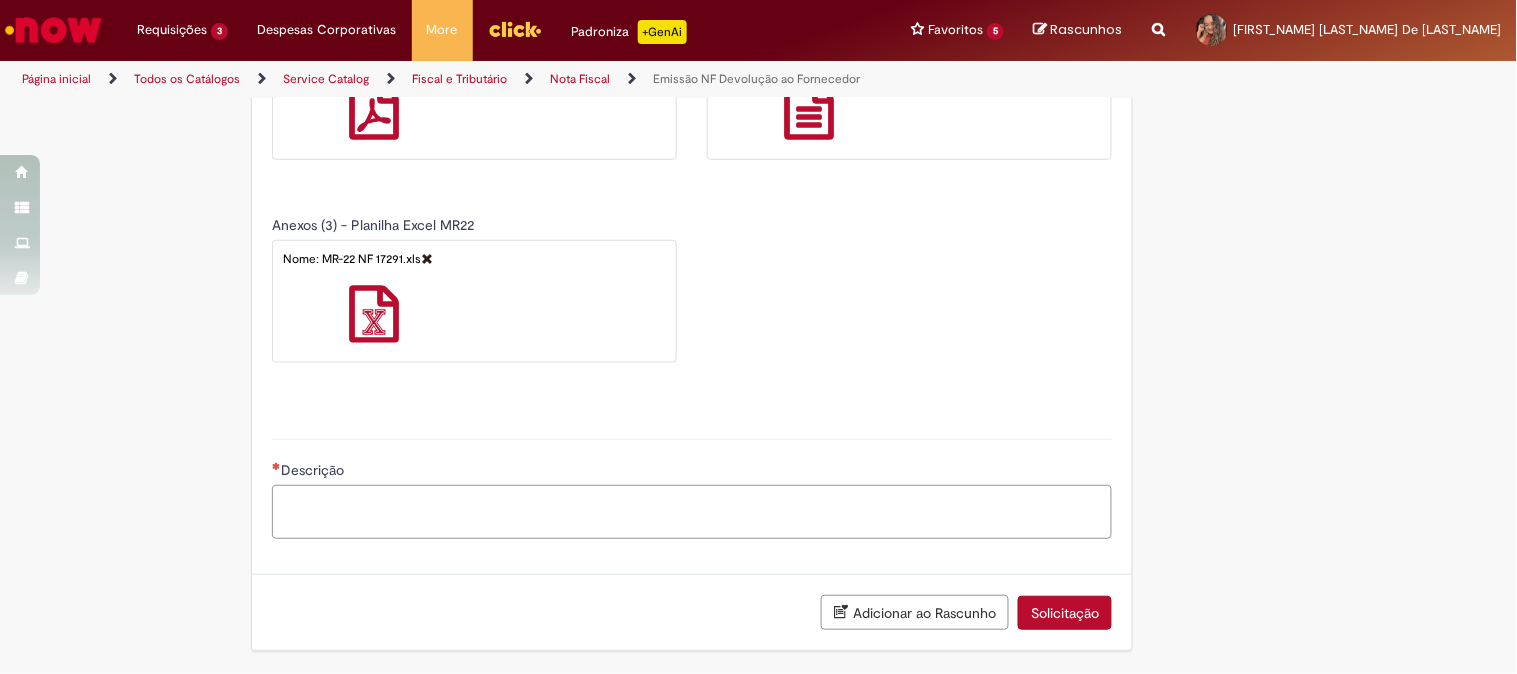 click on "Descrição" at bounding box center (692, 512) 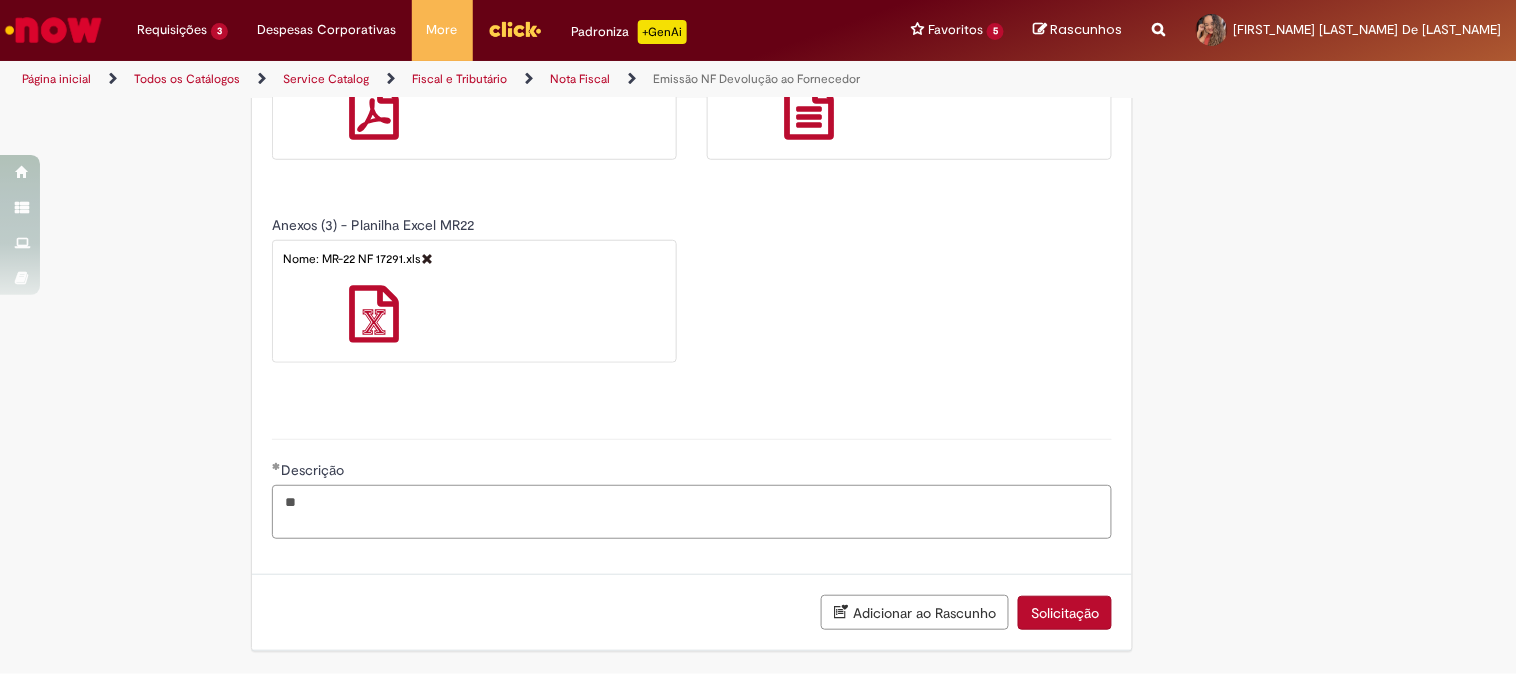 type on "*" 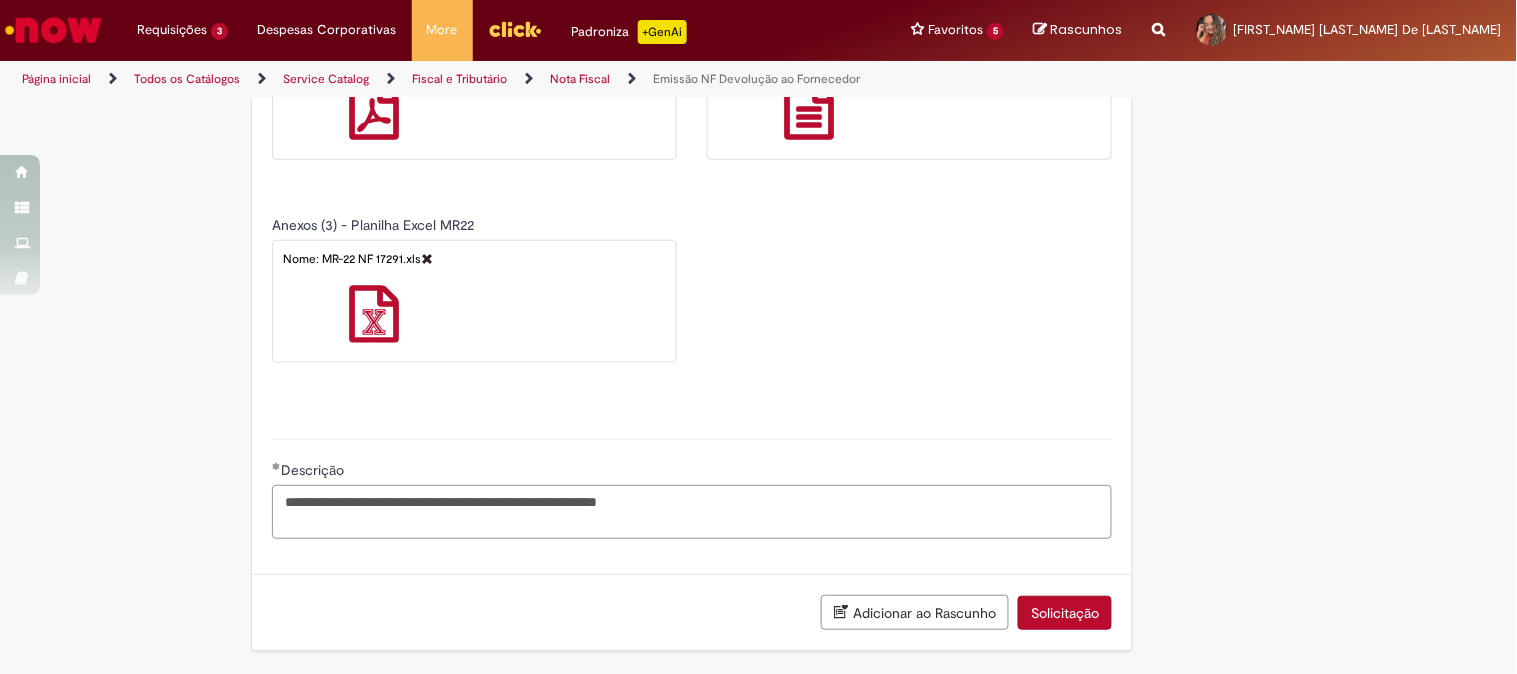 type on "**********" 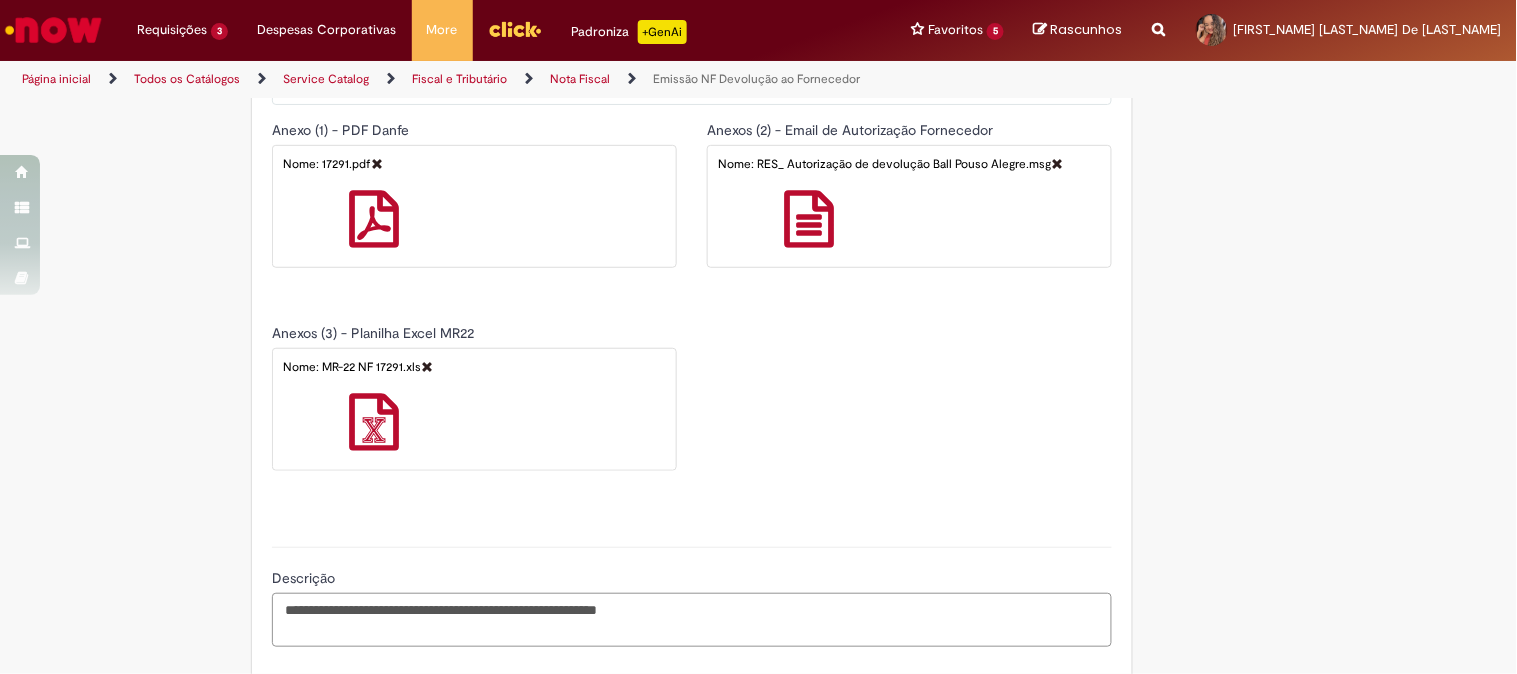 scroll, scrollTop: 2352, scrollLeft: 0, axis: vertical 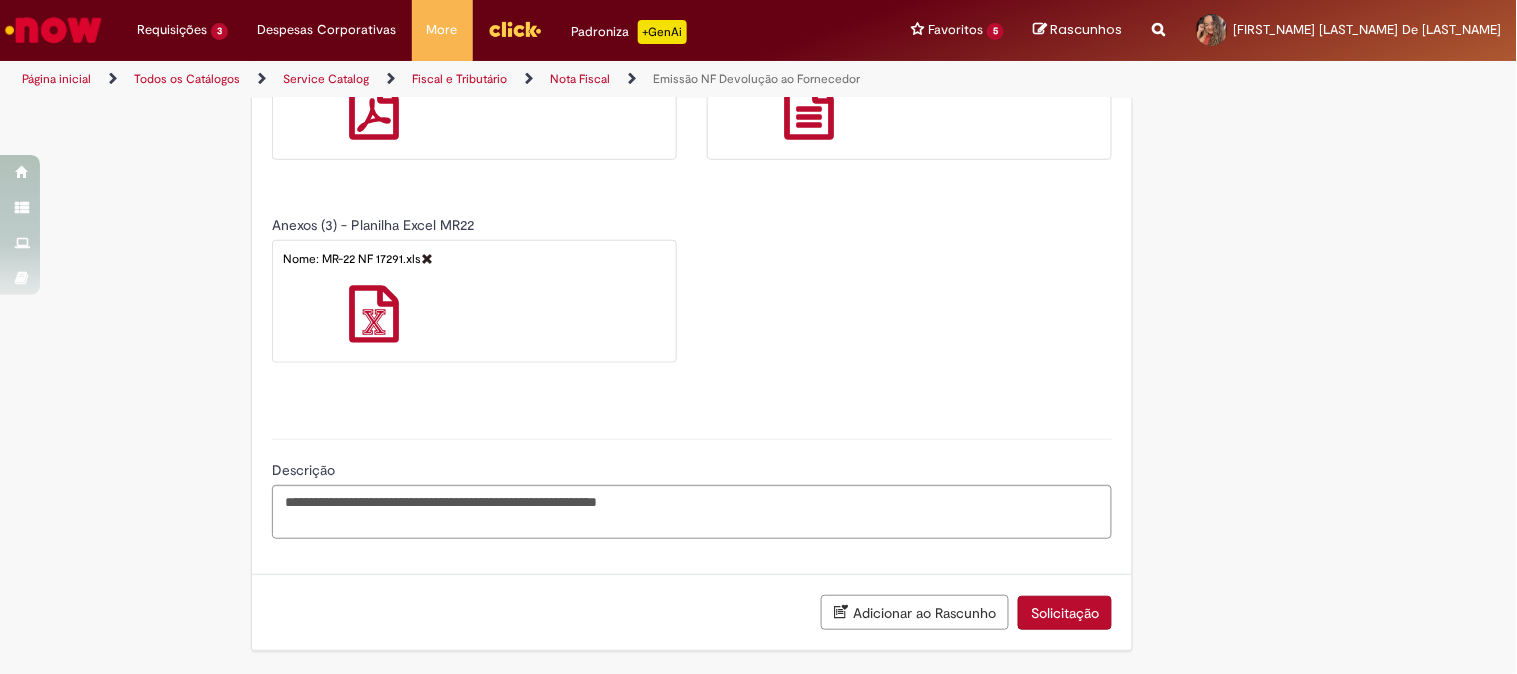 click on "Solicitação" at bounding box center [1065, 613] 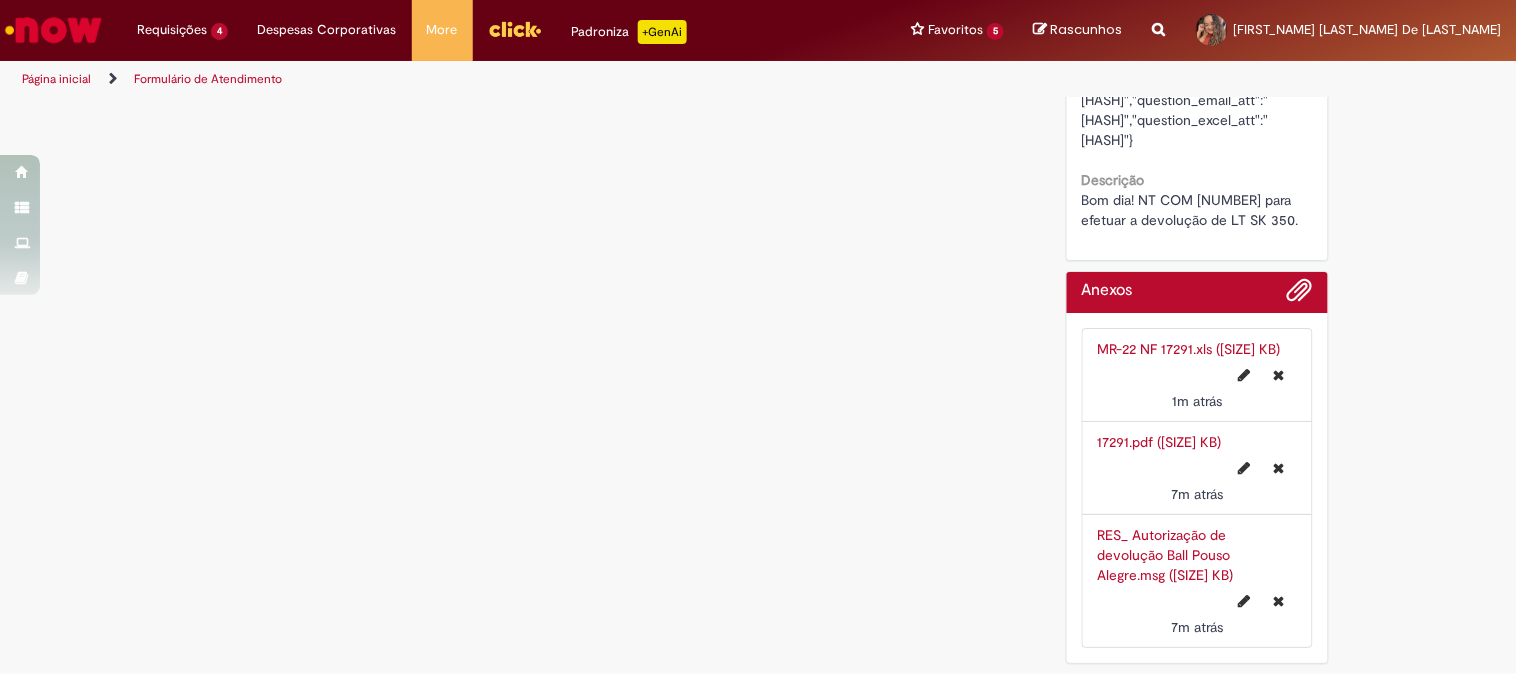 scroll, scrollTop: 0, scrollLeft: 0, axis: both 